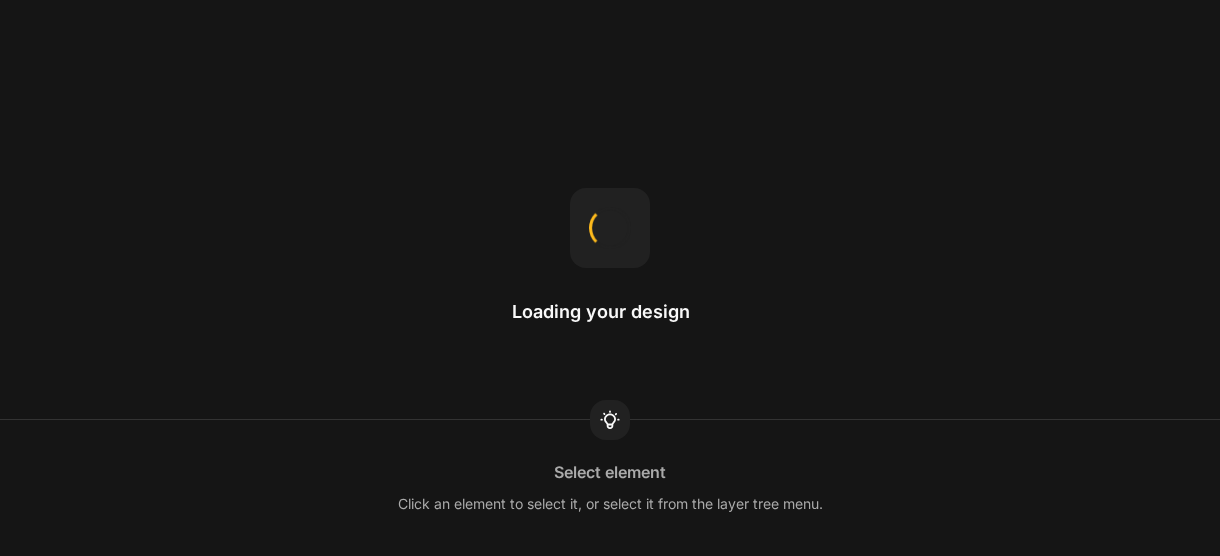 scroll, scrollTop: 0, scrollLeft: 0, axis: both 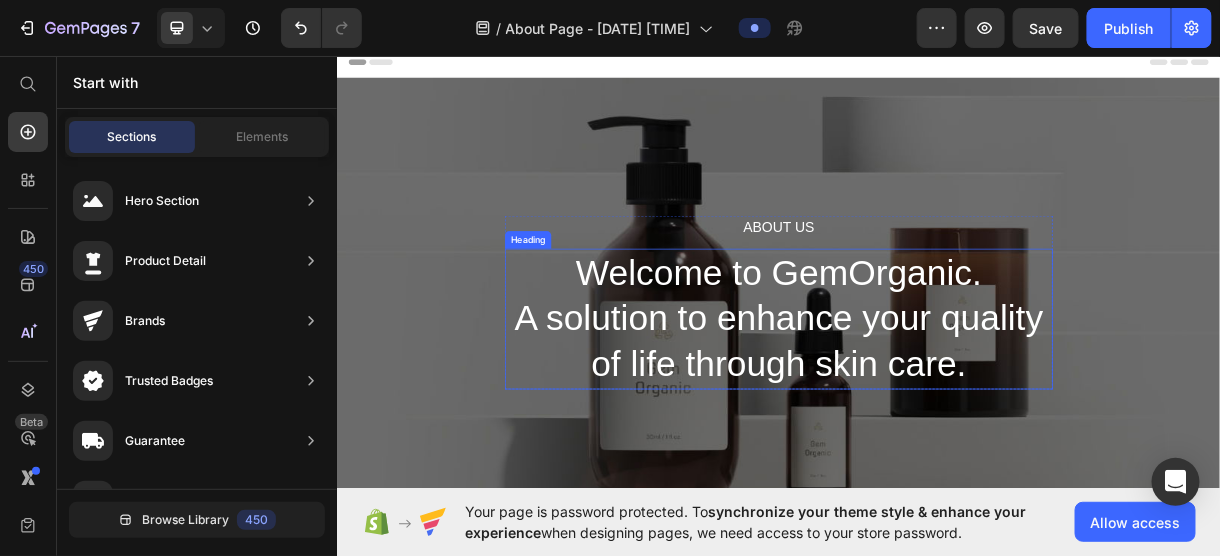 click on "Welcome to GemOrganic. A solution to enhance your quality of life through skin care." at bounding box center (936, 416) 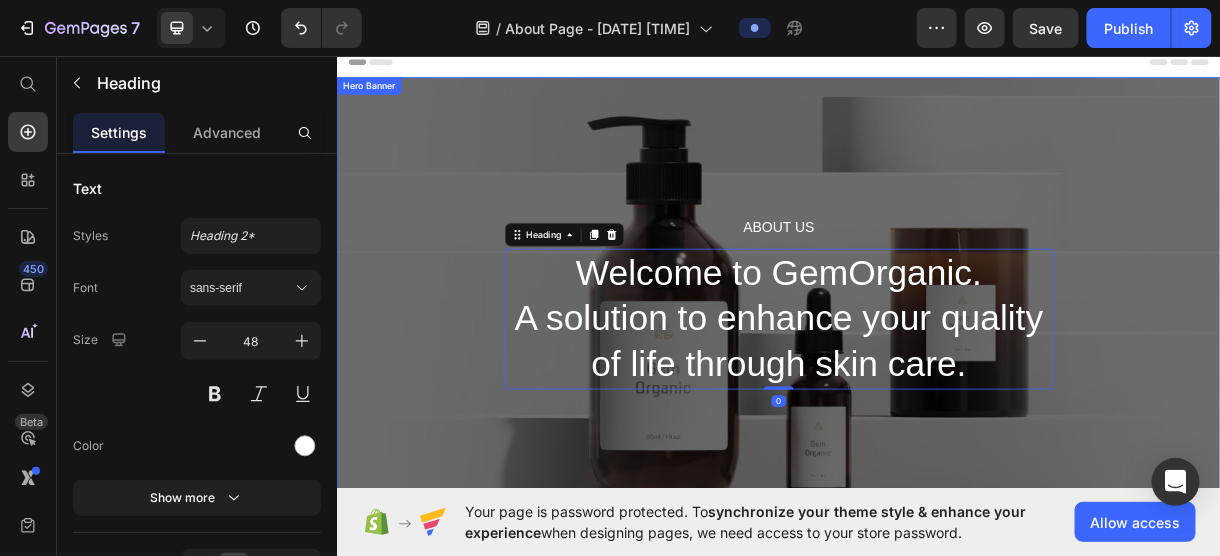 click on "About Us Heading Welcome to GemOrganic. A solution to enhance your quality of life through skin care. Heading   0 Row" at bounding box center (936, 394) 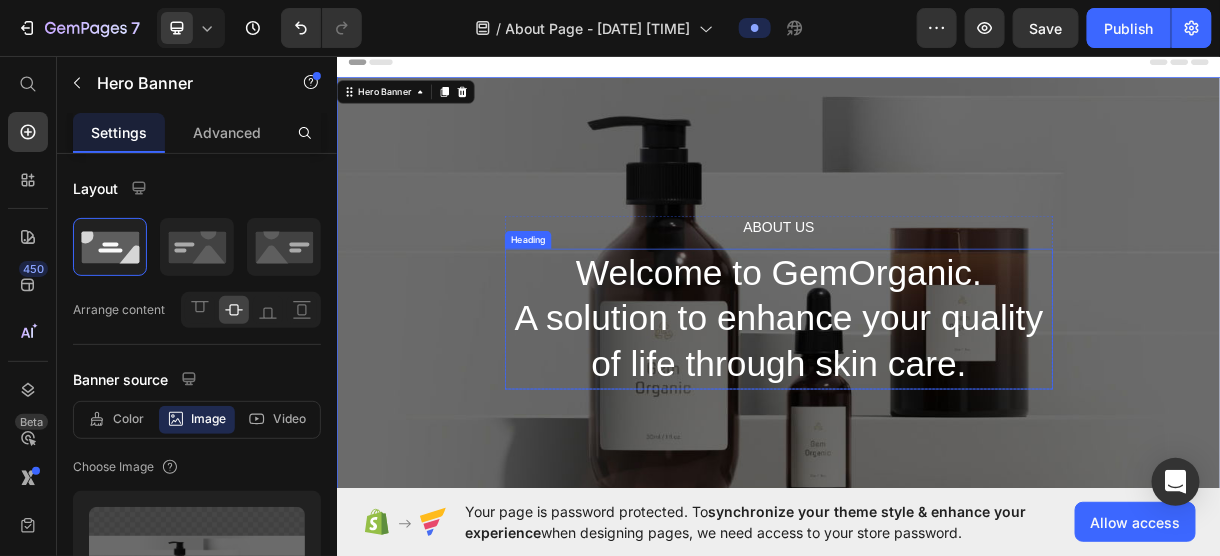 click on "Welcome to GemOrganic. A solution to enhance your quality of life through skin care." at bounding box center [936, 416] 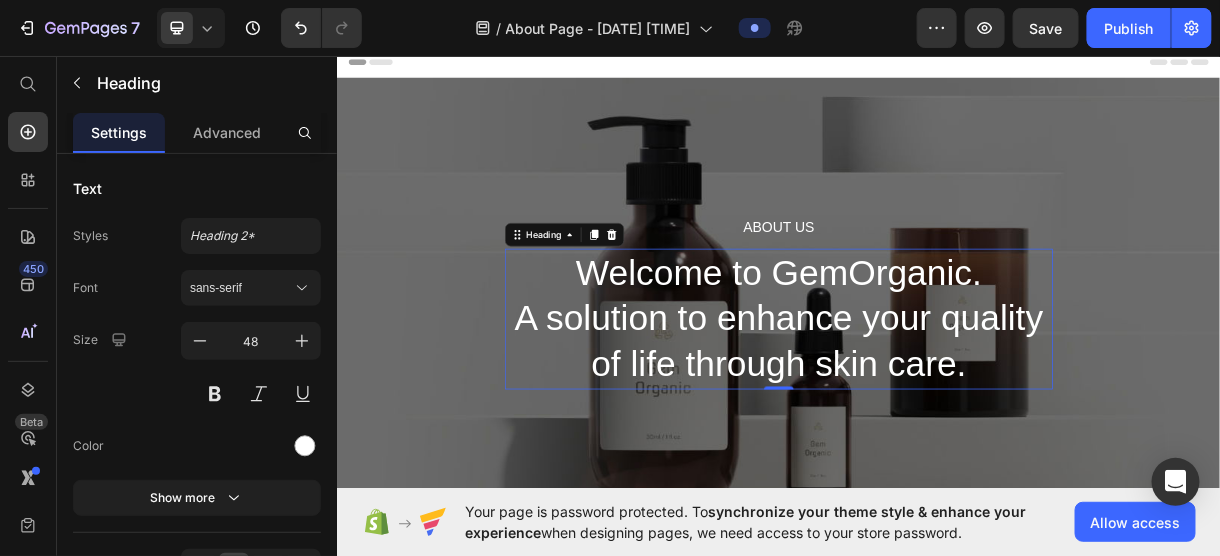 click on "Welcome to GemOrganic. A solution to enhance your quality of life through skin care." at bounding box center (936, 416) 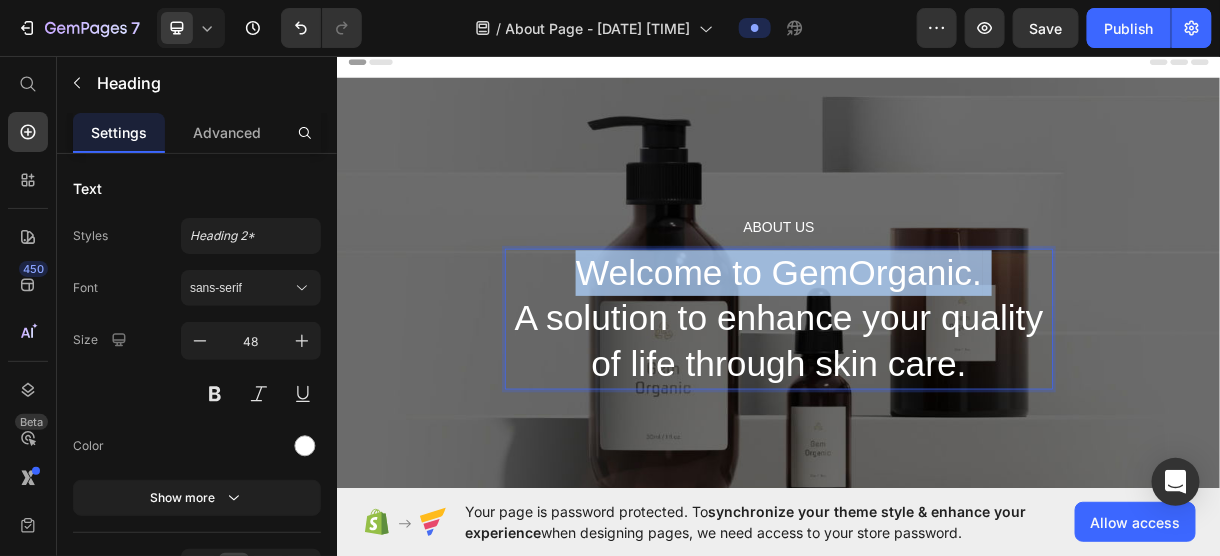 click on "Welcome to GemOrganic. A solution to enhance your quality of life through skin care." at bounding box center [936, 416] 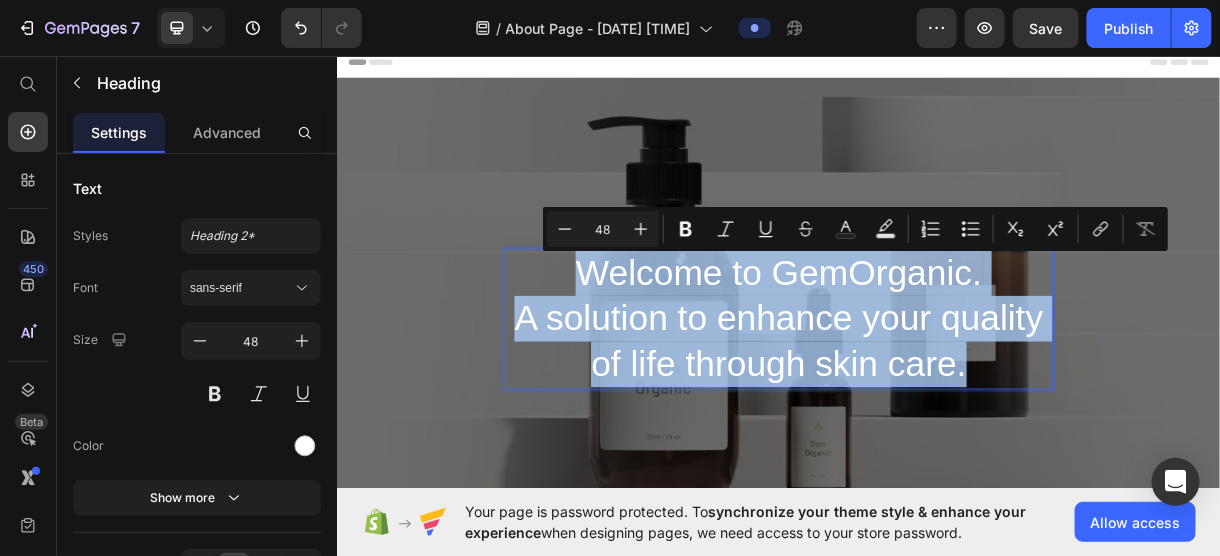 click on "Welcome to GemOrganic. A solution to enhance your quality of life through skin care." at bounding box center (936, 416) 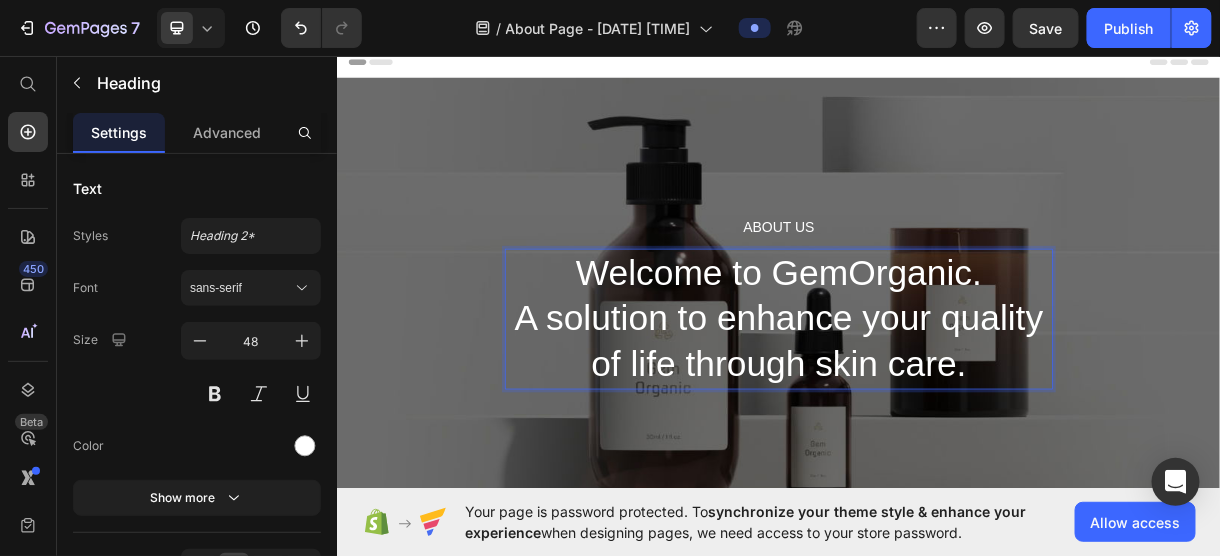click on "Welcome to GemOrganic. A solution to enhance your quality of life through skin care." at bounding box center (936, 416) 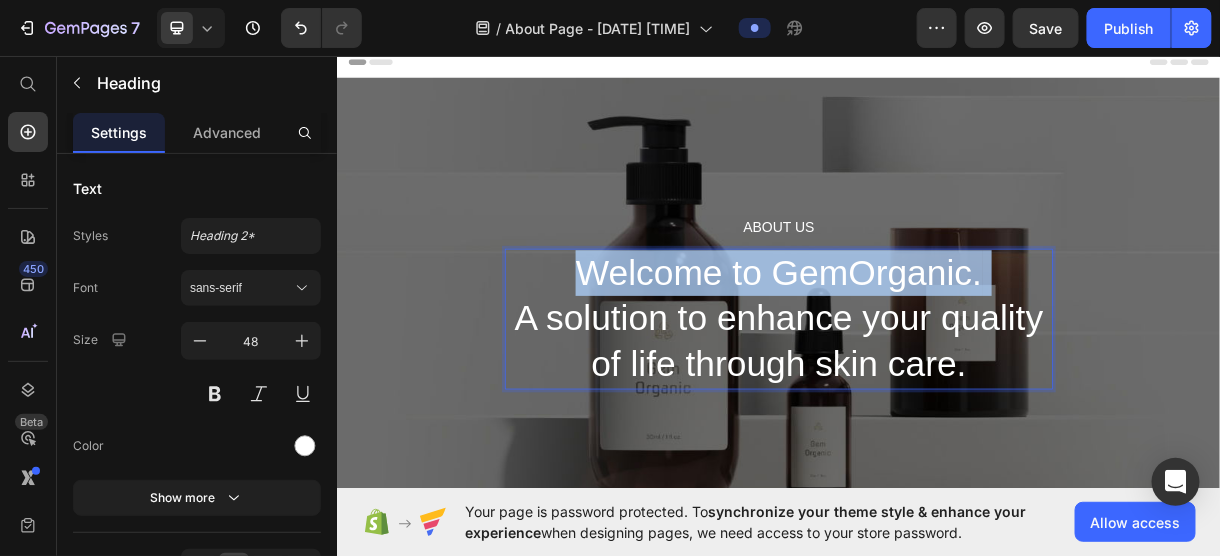 click on "Welcome to GemOrganic. A solution to enhance your quality of life through skin care." at bounding box center [936, 416] 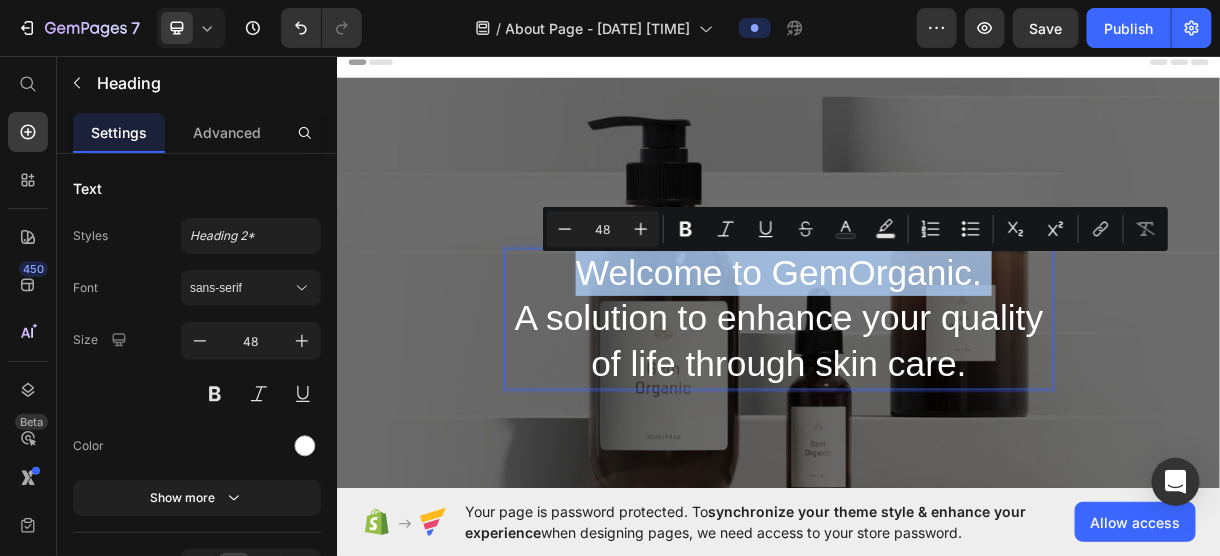 click on "Welcome to GemOrganic. A solution to enhance your quality of life through skin care." at bounding box center (936, 416) 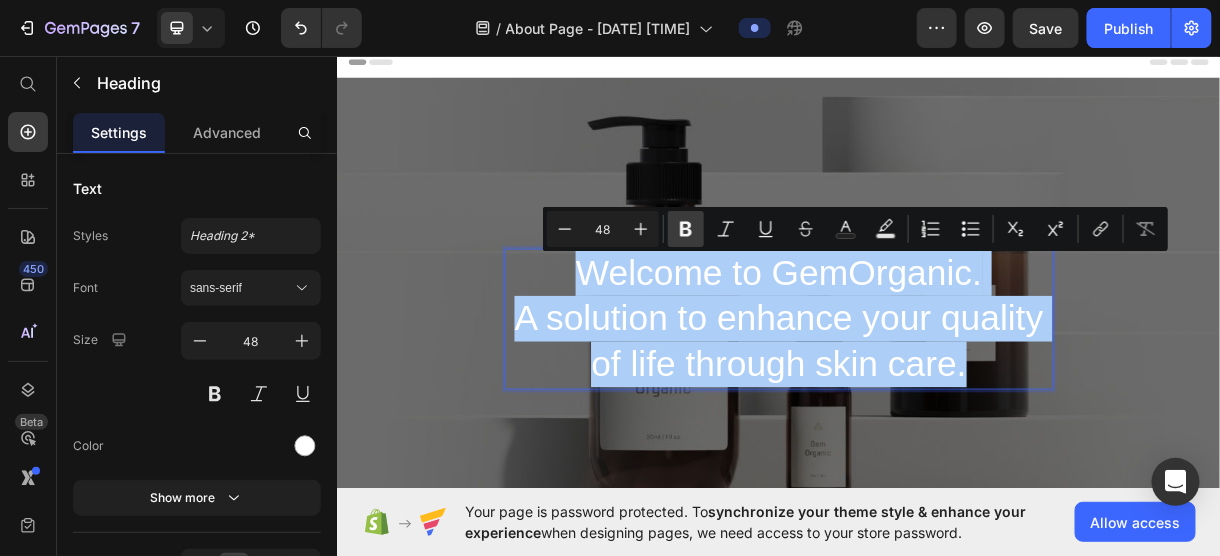 click 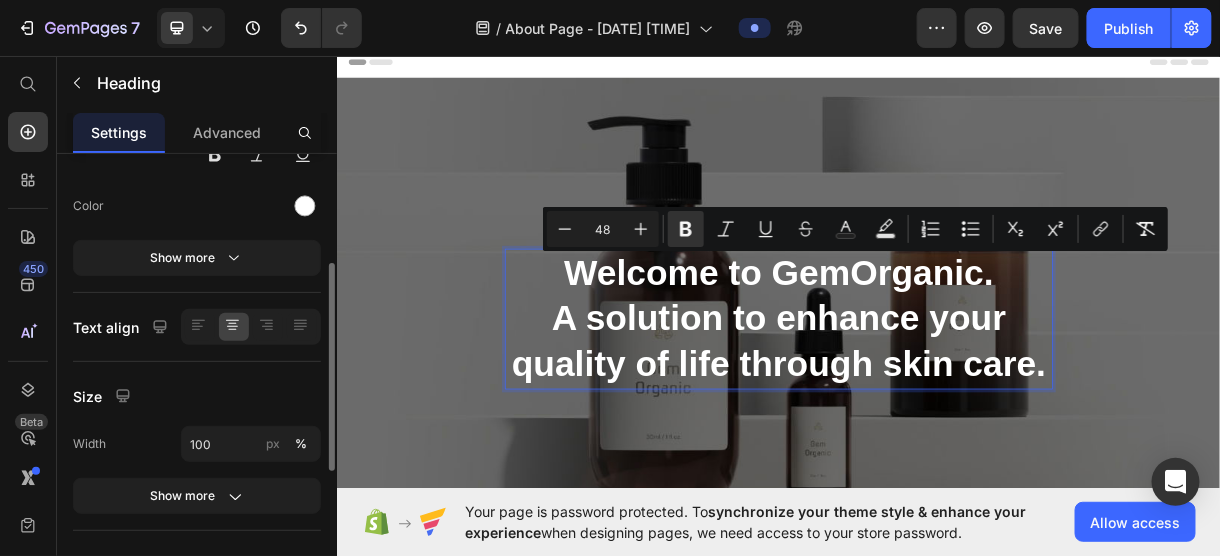 scroll, scrollTop: 551, scrollLeft: 0, axis: vertical 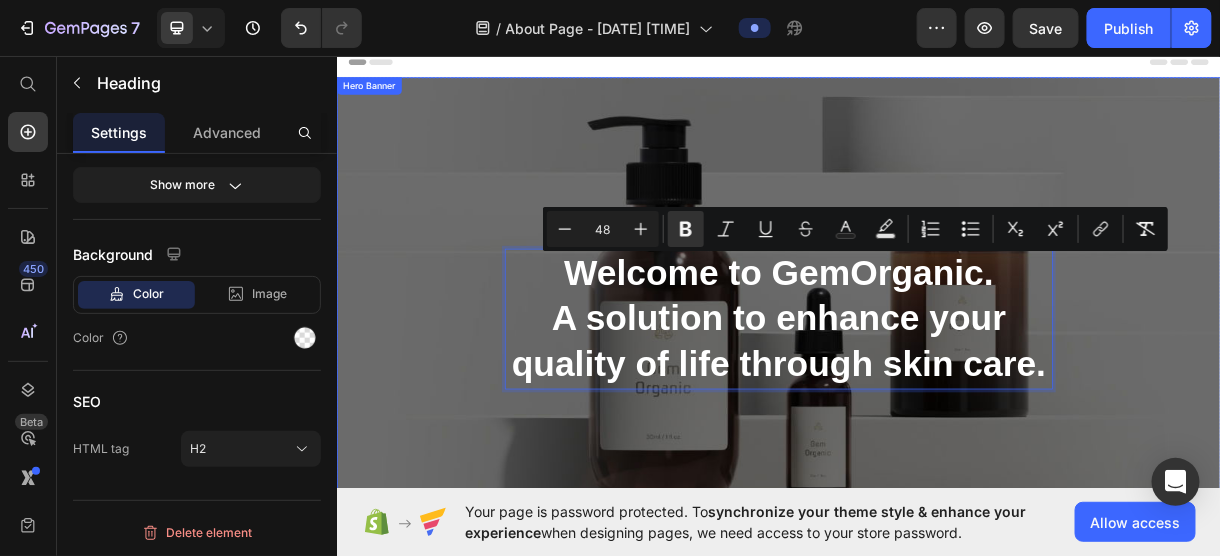 click on "About Us Heading Welcome to GemOrganic. A solution to enhance your quality of life through skin care. Heading   0 Row" at bounding box center (936, 394) 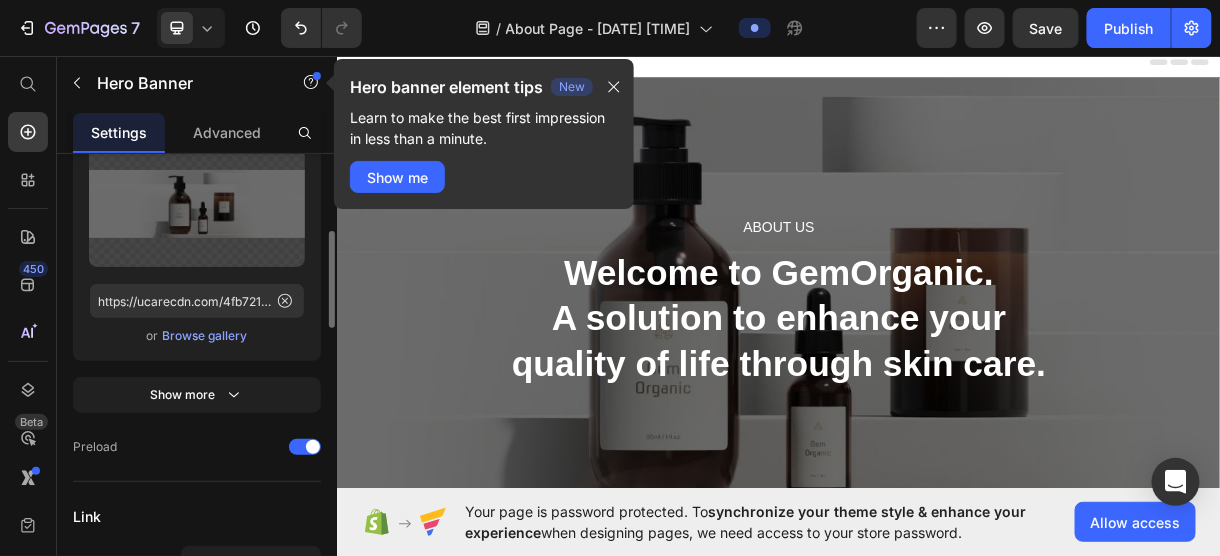 scroll, scrollTop: 256, scrollLeft: 0, axis: vertical 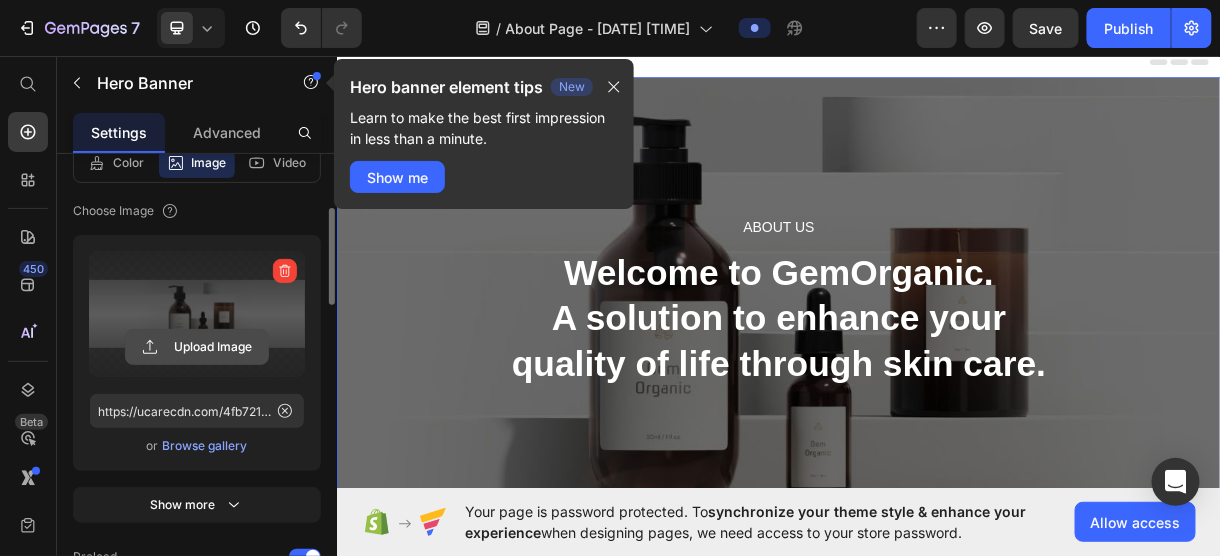 click 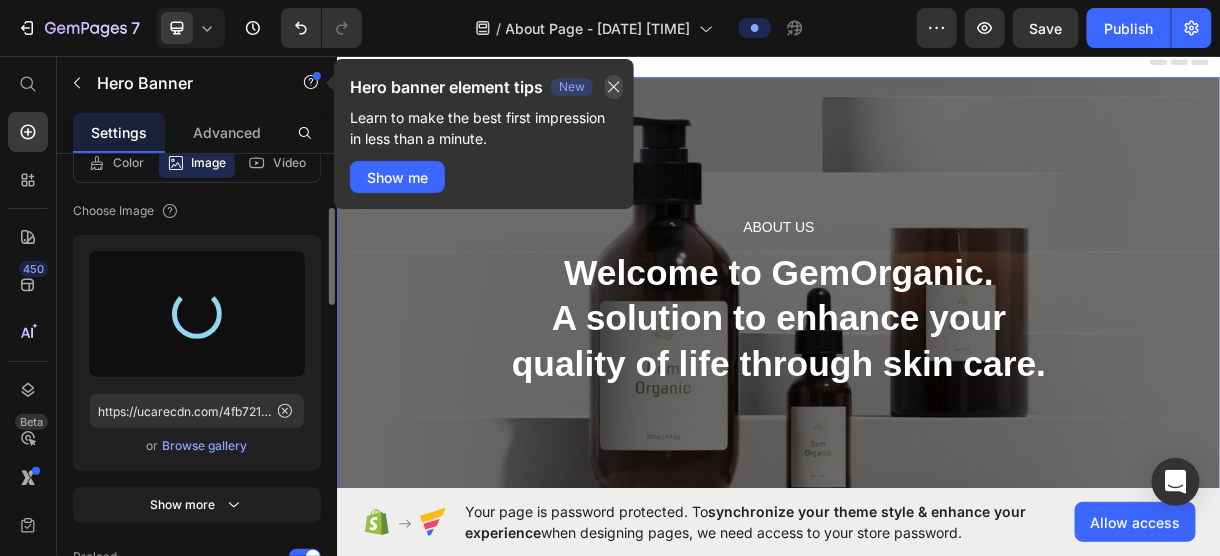 click 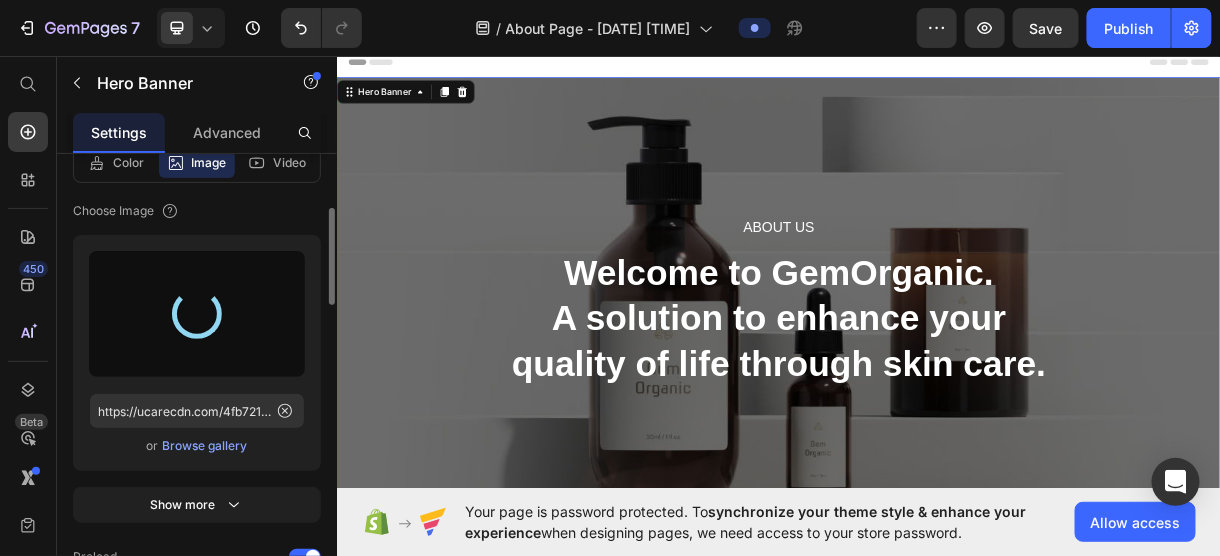 type on "https://cdn.shopify.com/s/files/1/0661/5269/3848/files/gempages_575418895108670290-9fcb508b-d0fe-4cac-b555-75f23a575caf.jpg" 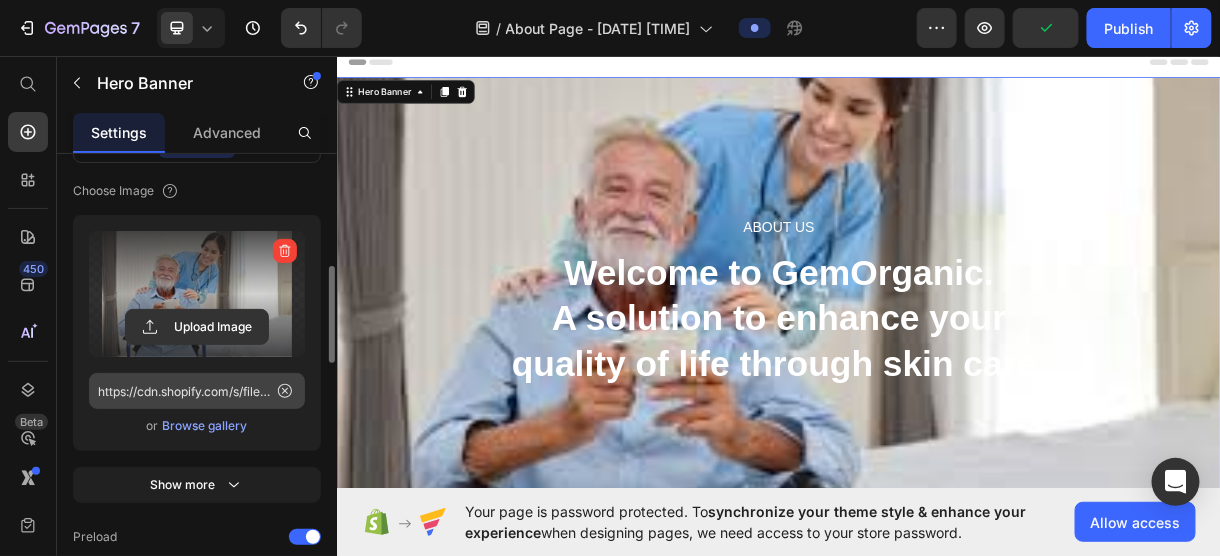 scroll, scrollTop: 441, scrollLeft: 0, axis: vertical 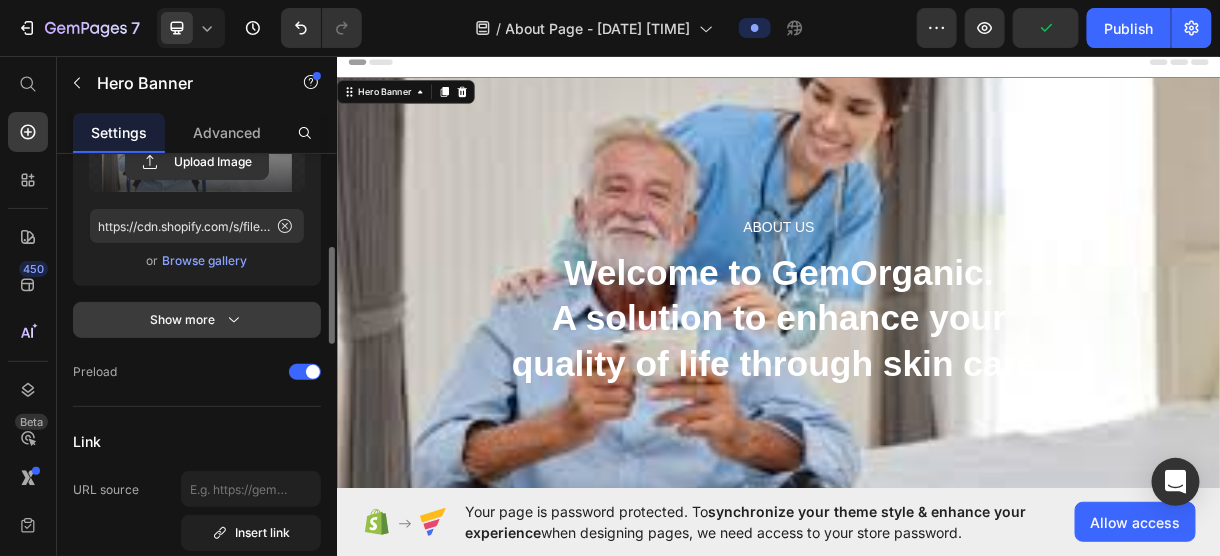 click on "Show more" at bounding box center [197, 320] 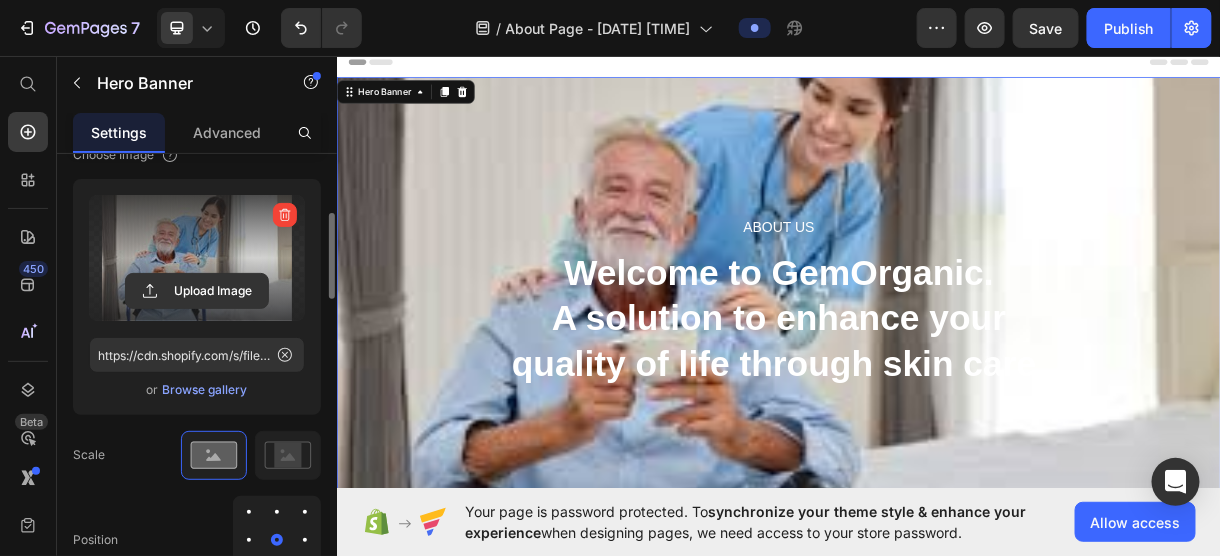 scroll, scrollTop: 0, scrollLeft: 0, axis: both 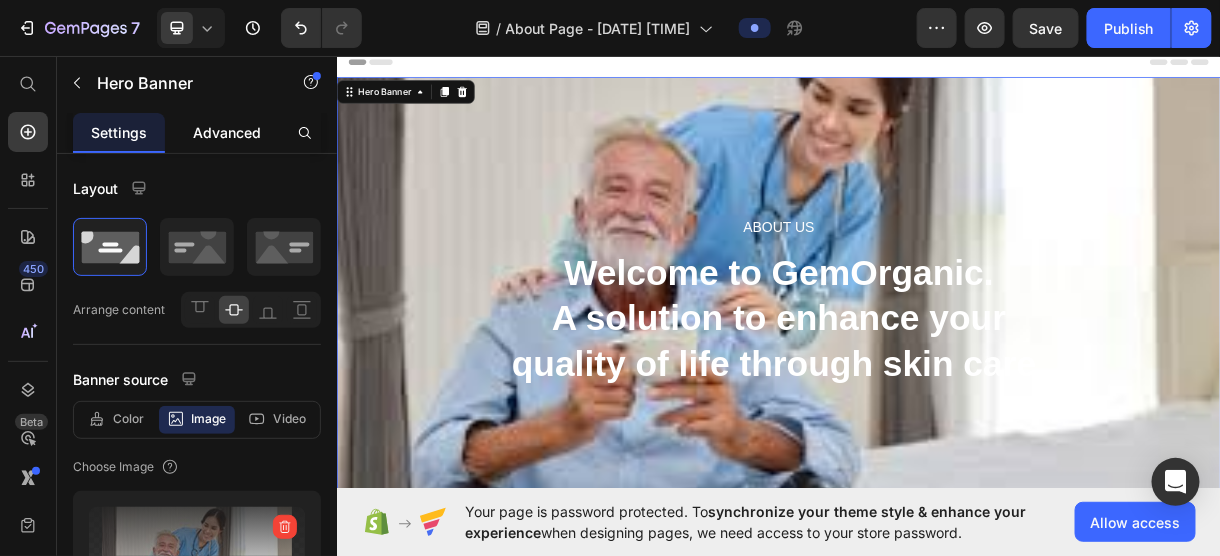 click on "Advanced" at bounding box center [227, 132] 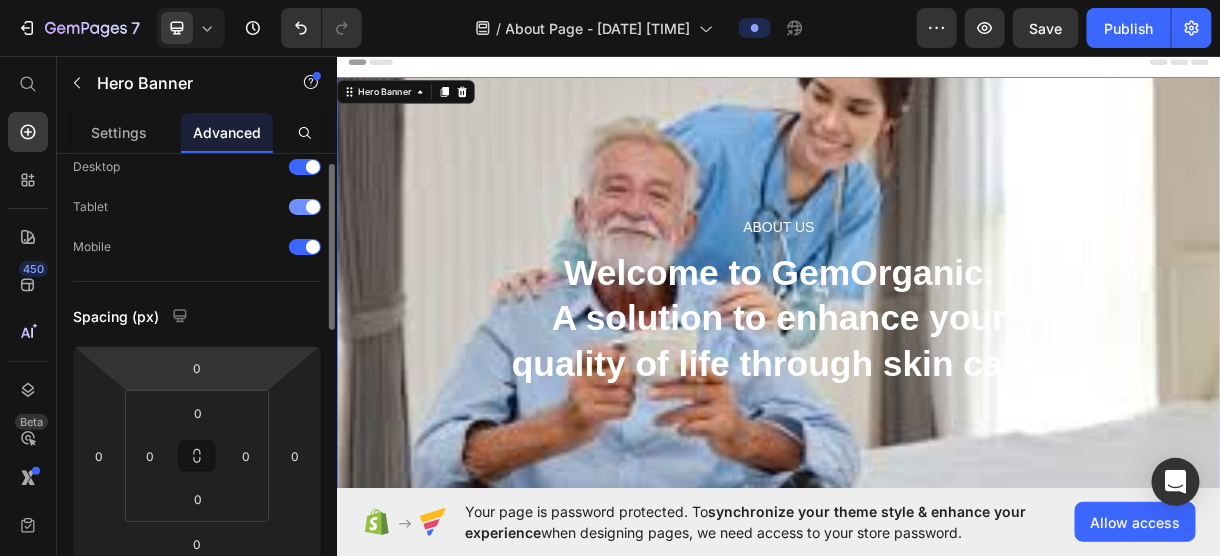 scroll, scrollTop: 48, scrollLeft: 0, axis: vertical 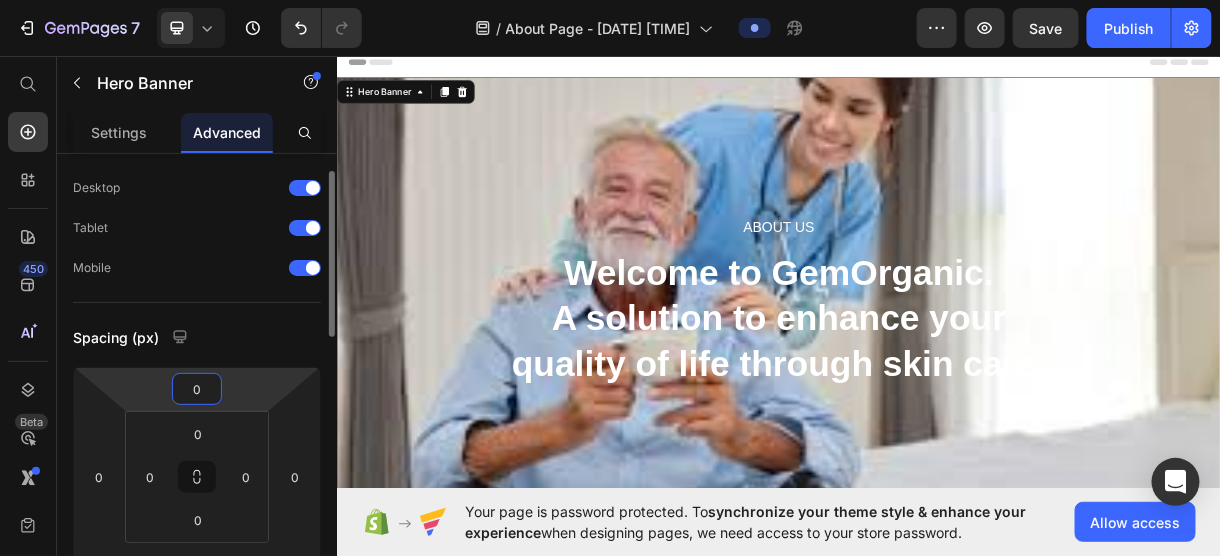 click on "0" at bounding box center (197, 389) 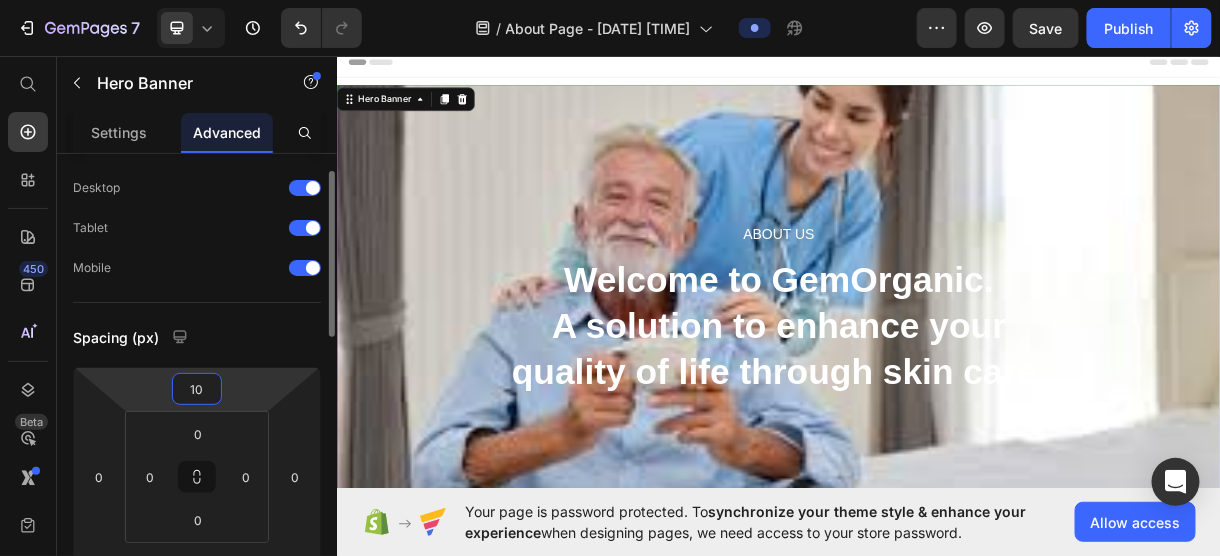 type on "1" 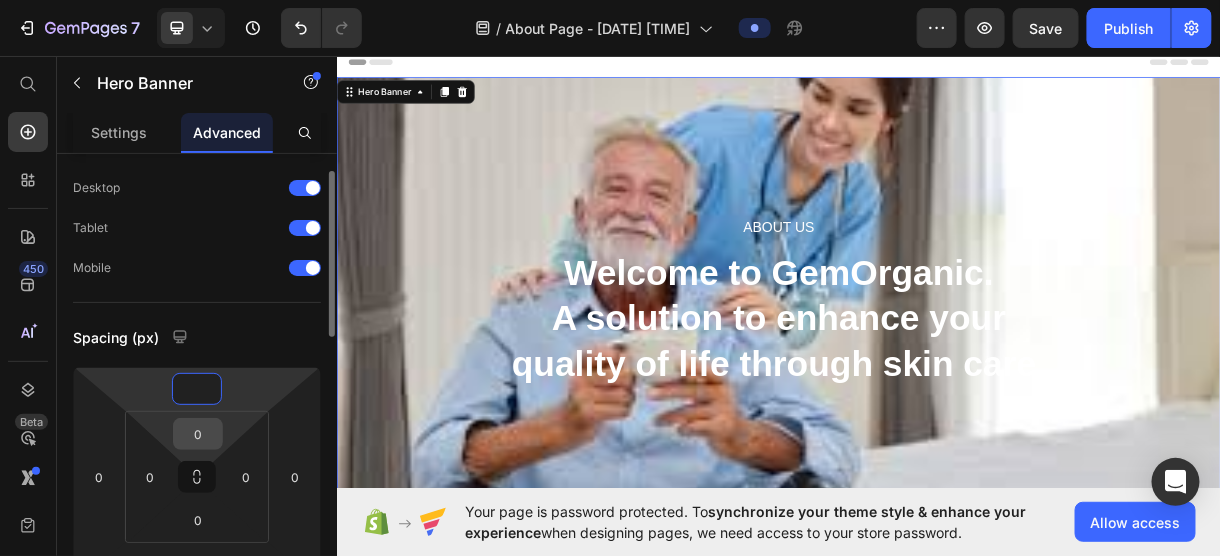 type on "0" 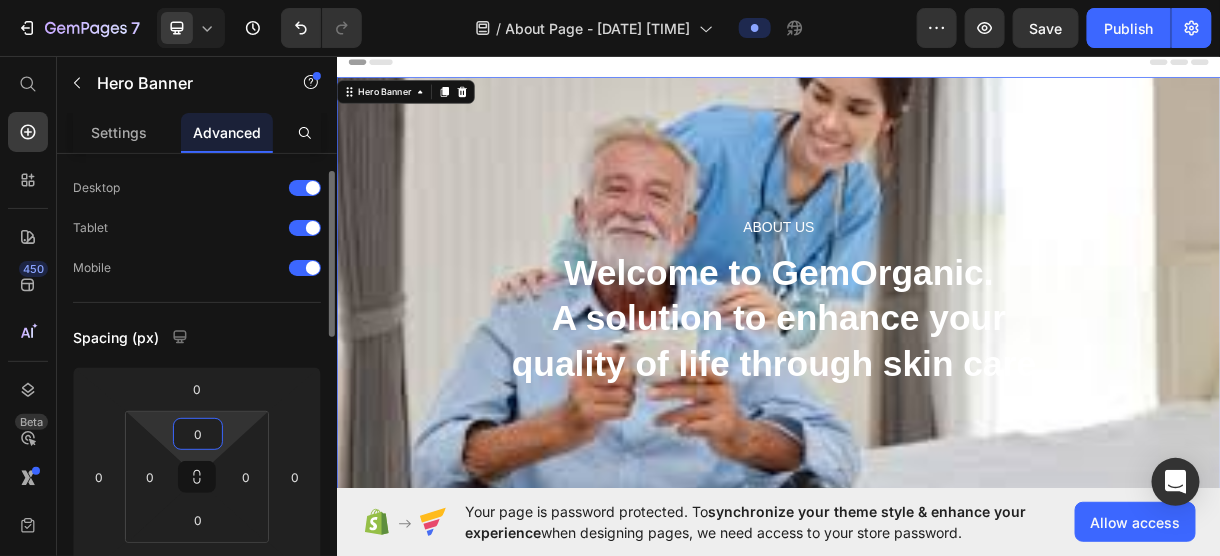 click on "0" at bounding box center (198, 434) 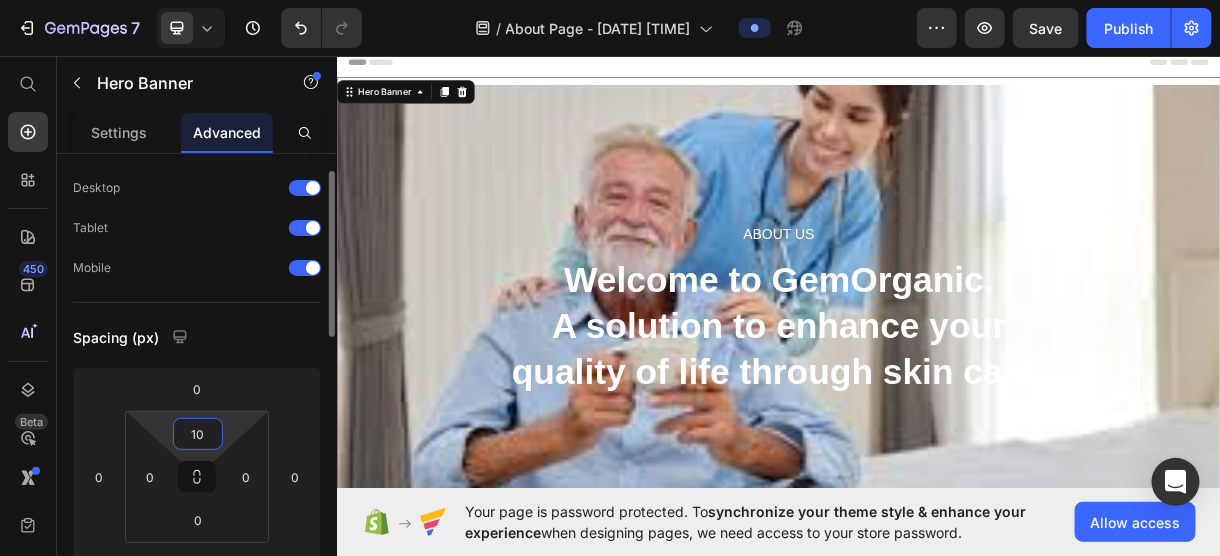 type on "1" 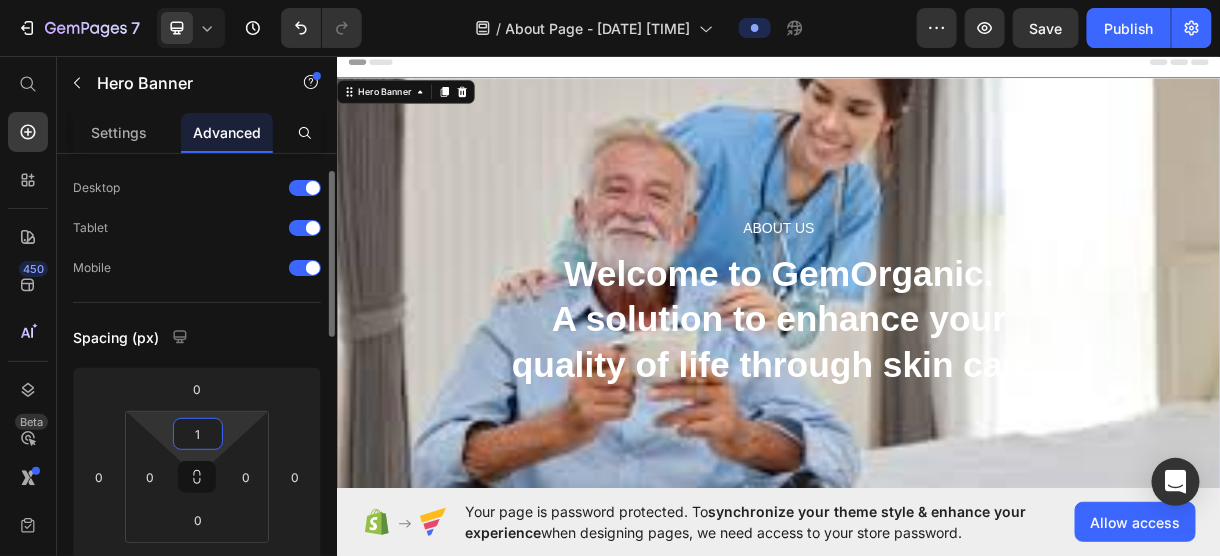 type 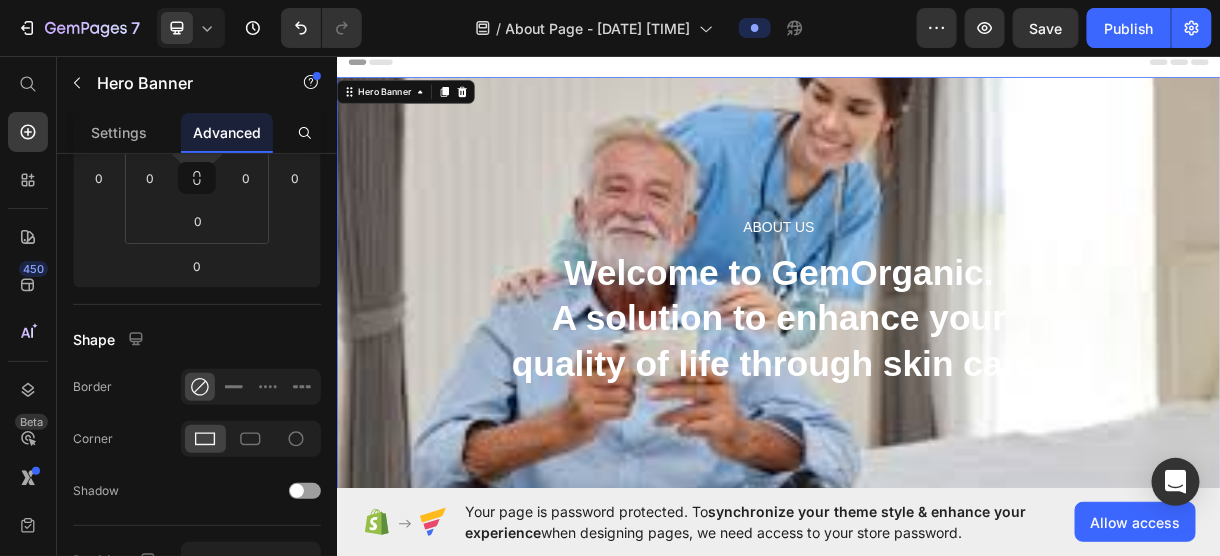 scroll, scrollTop: 0, scrollLeft: 0, axis: both 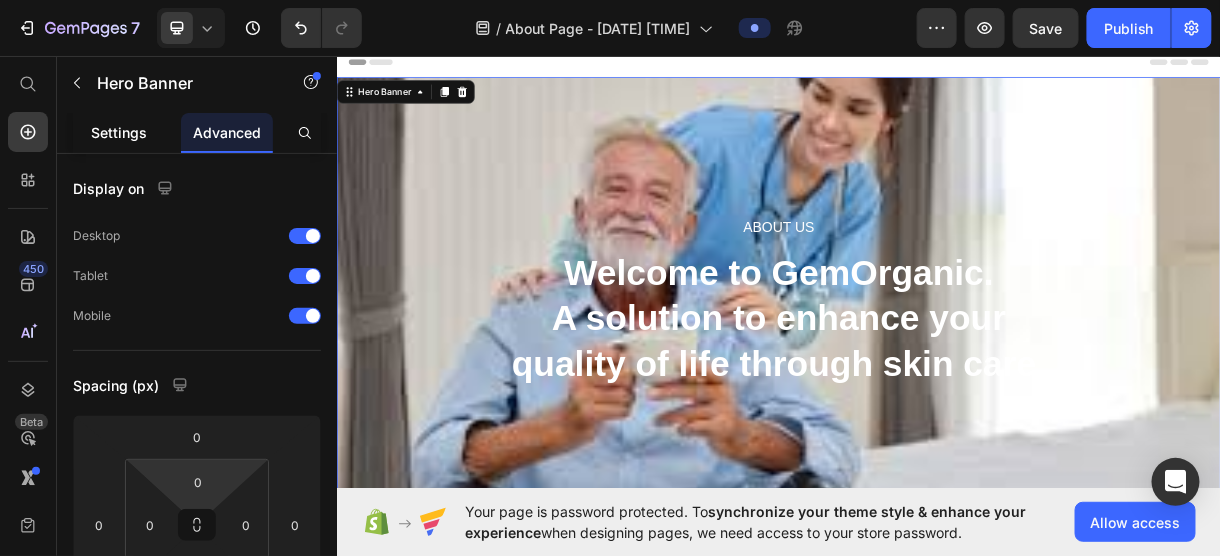click on "Settings" at bounding box center (119, 132) 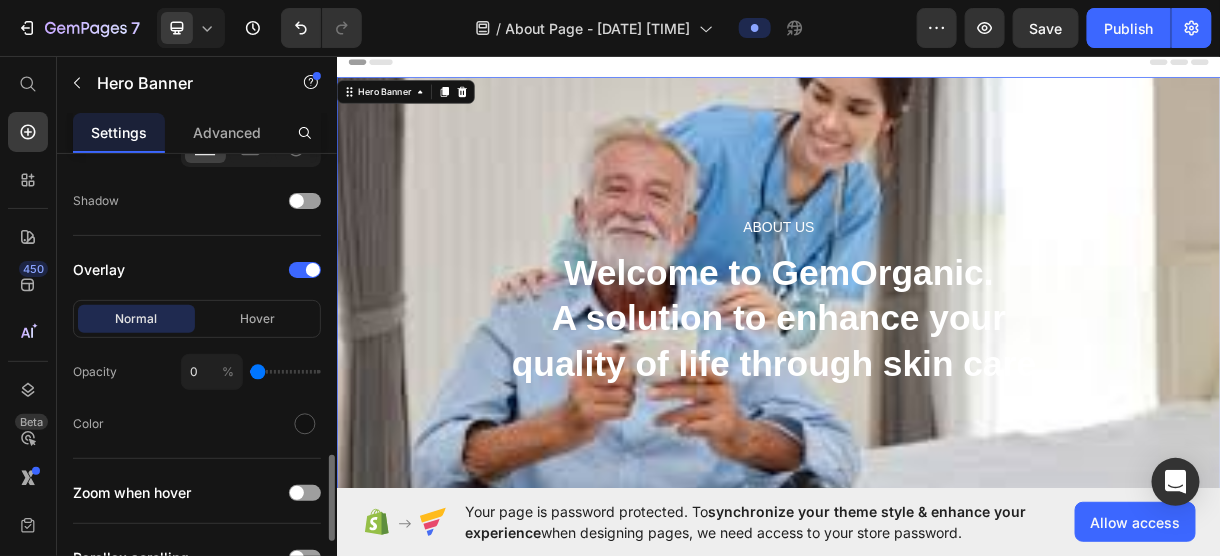 scroll, scrollTop: 1603, scrollLeft: 0, axis: vertical 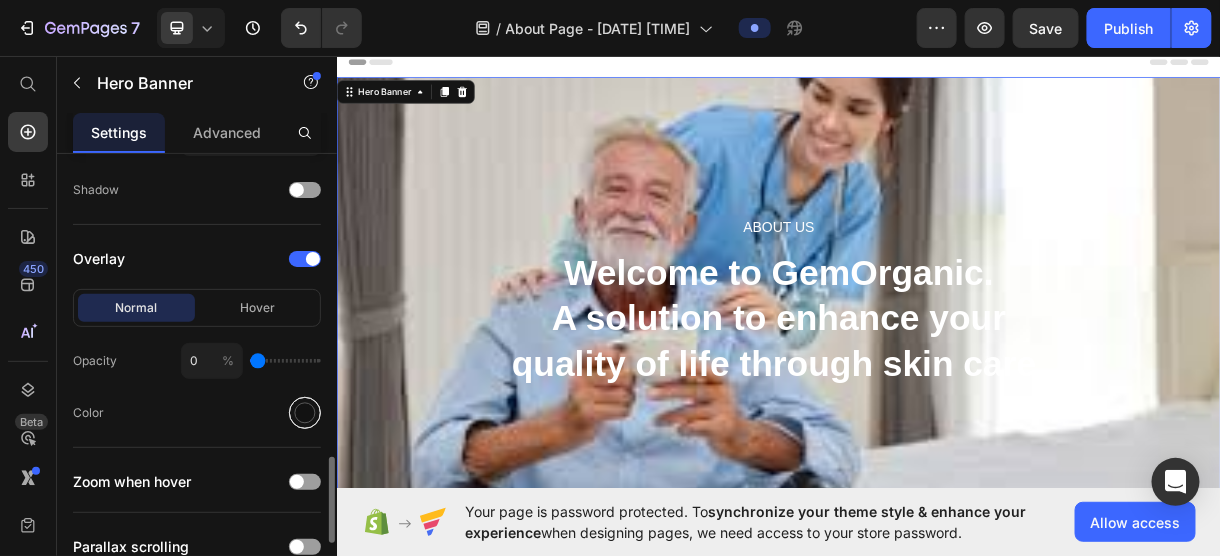 click at bounding box center [305, 412] 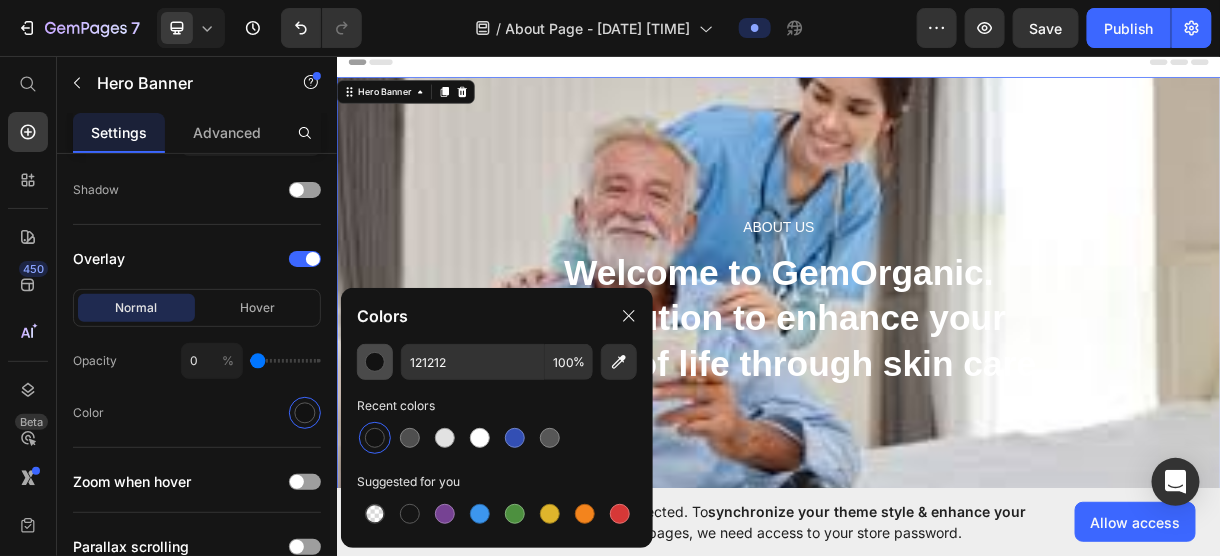 click at bounding box center [375, 362] 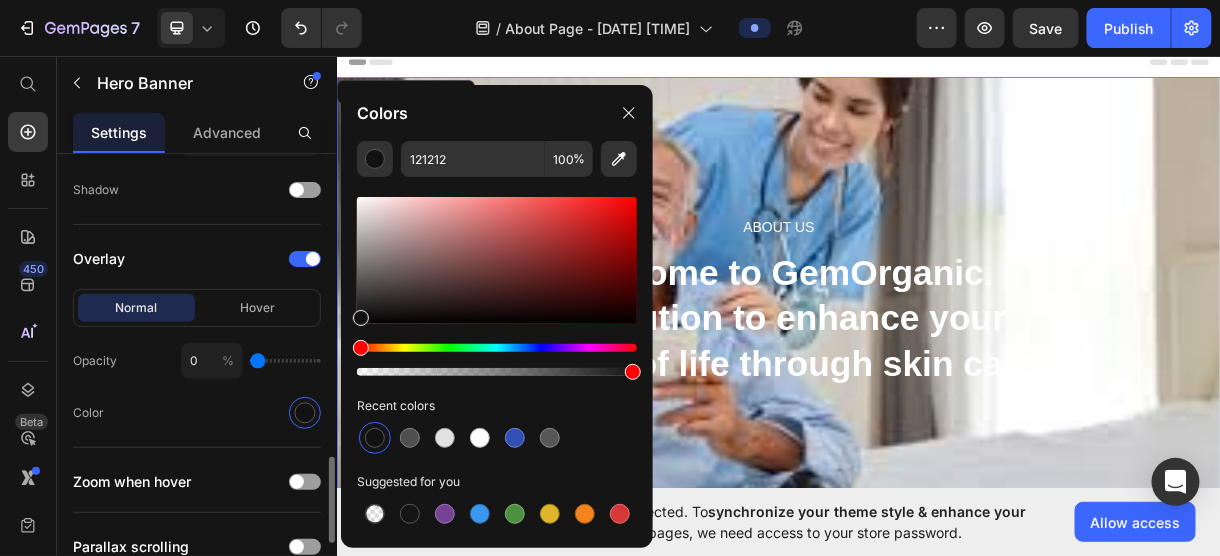click on "Color" 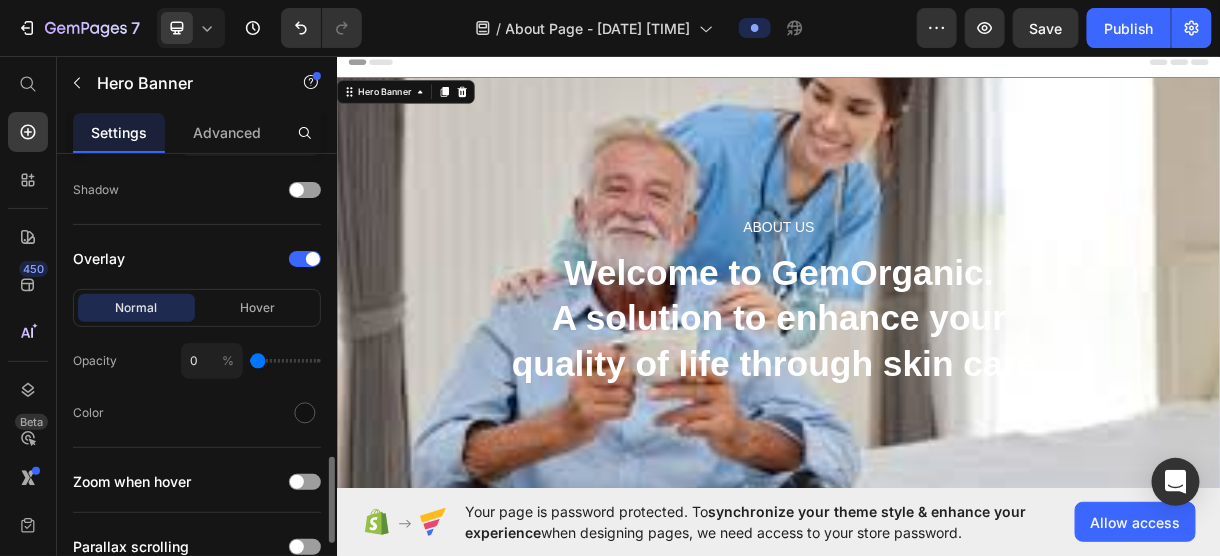 type on "10" 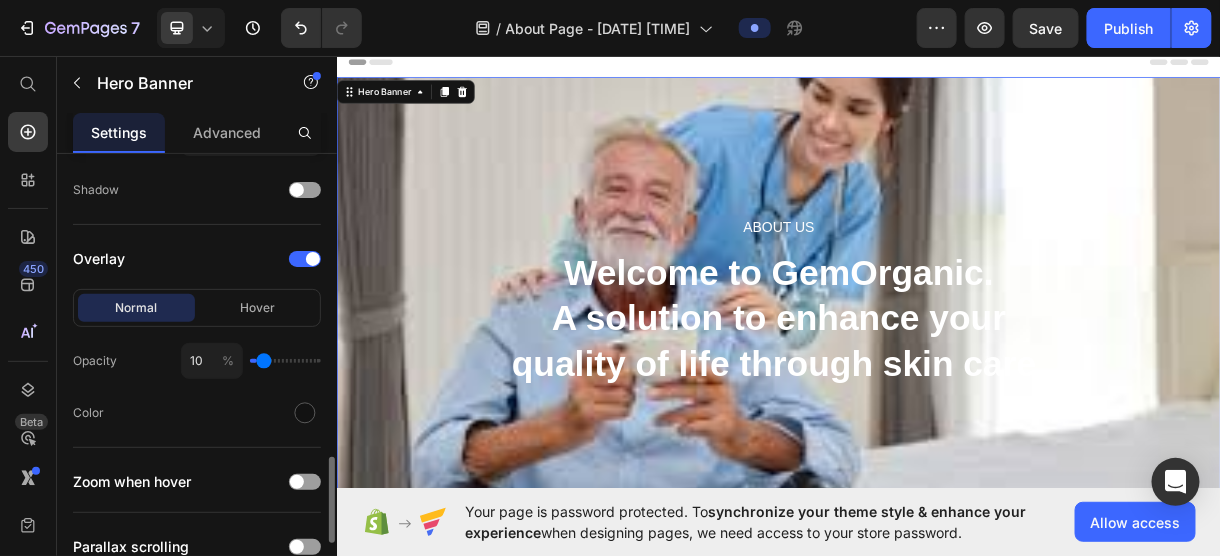 type on "11" 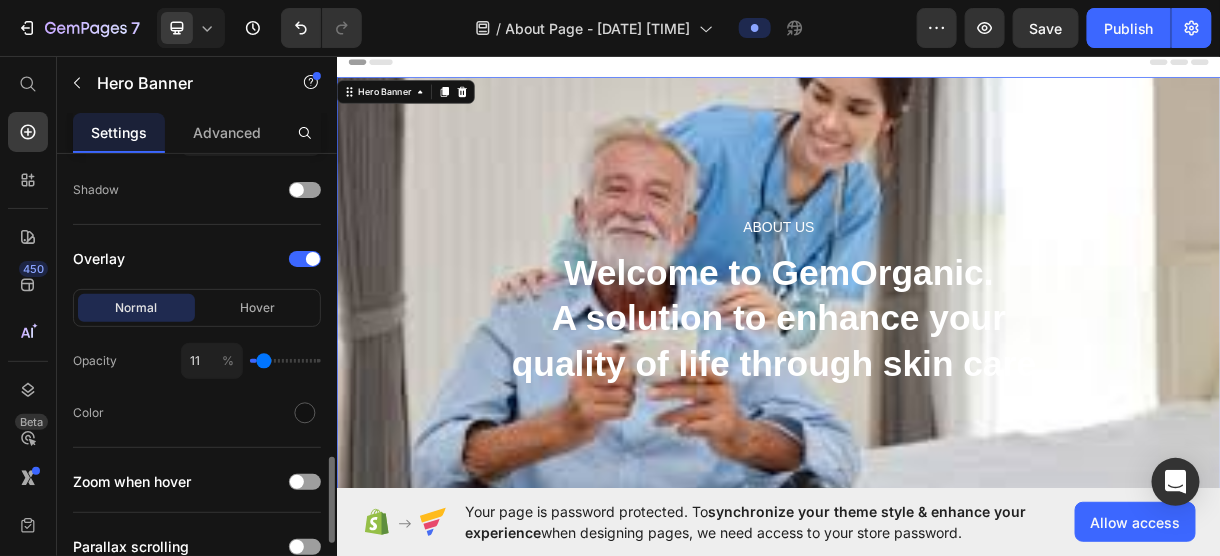 type on "16" 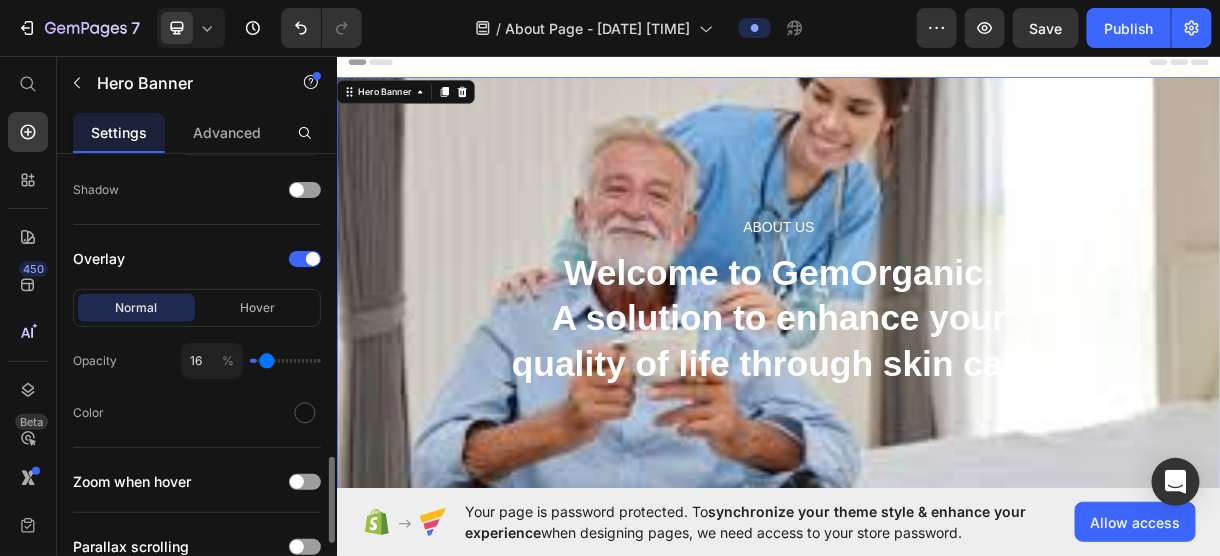 type on "18" 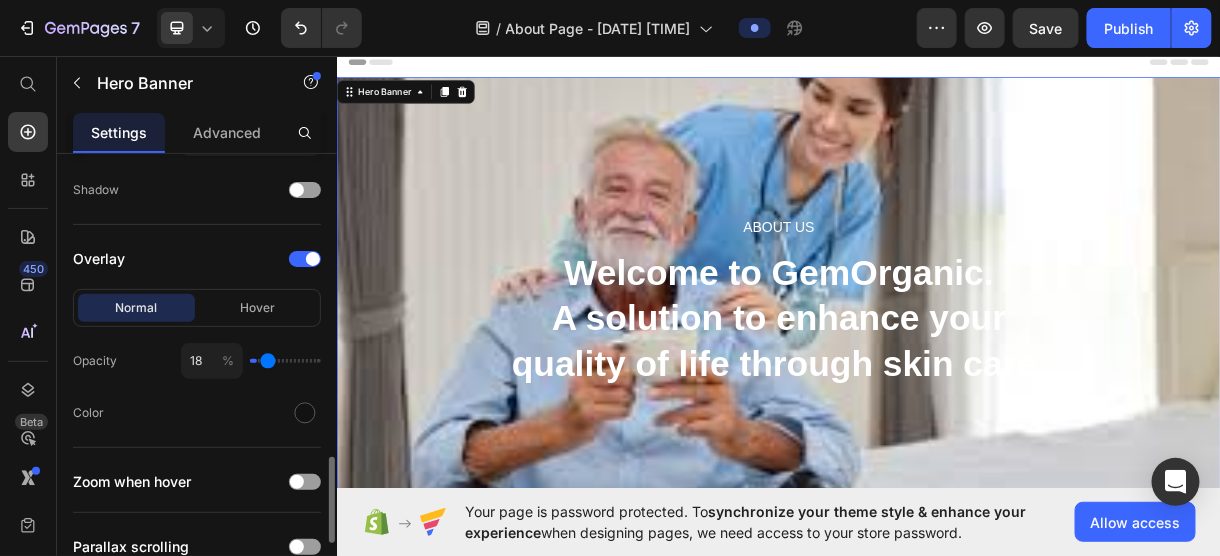type on "20" 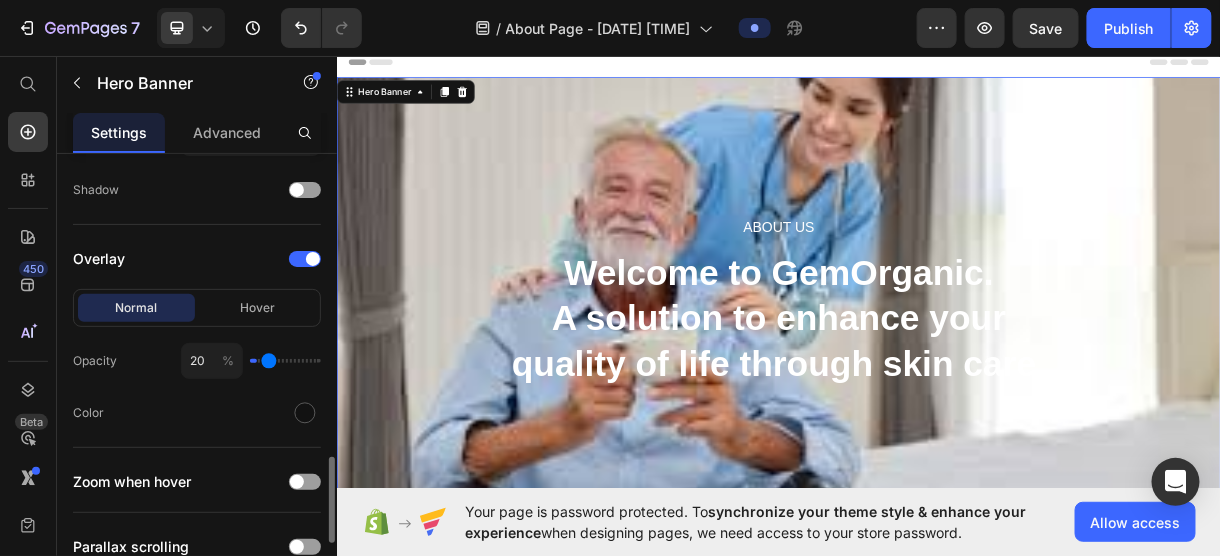 type on "21" 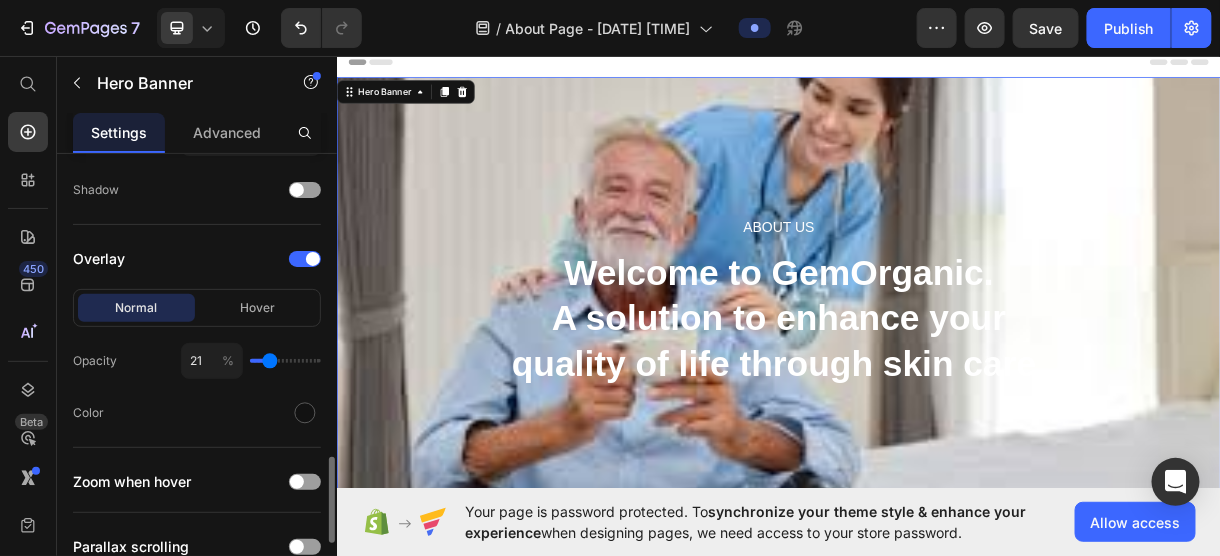 type on "23" 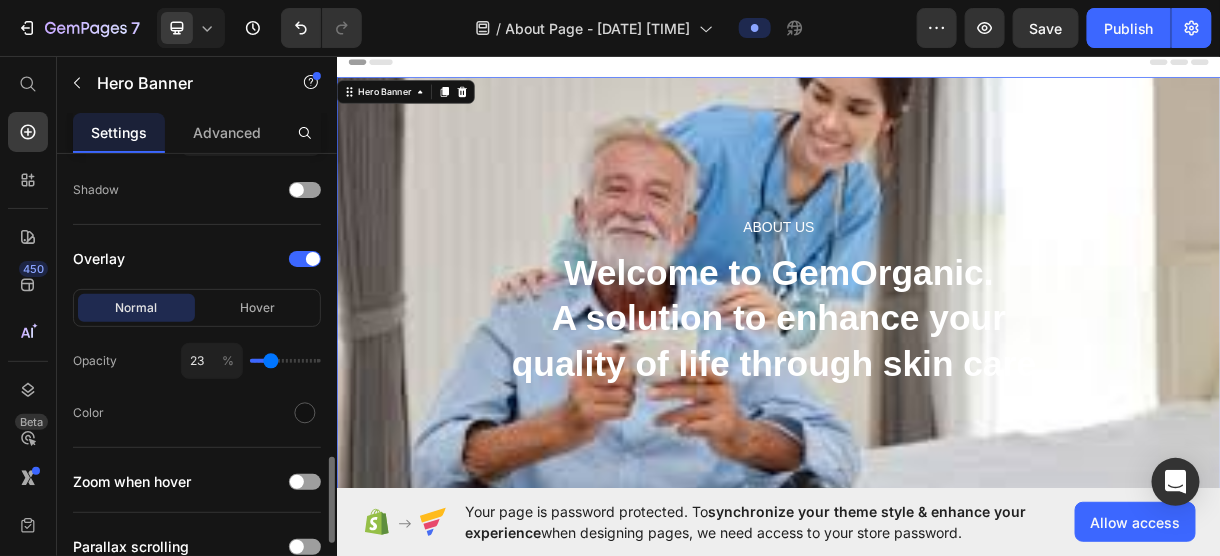 type on "28" 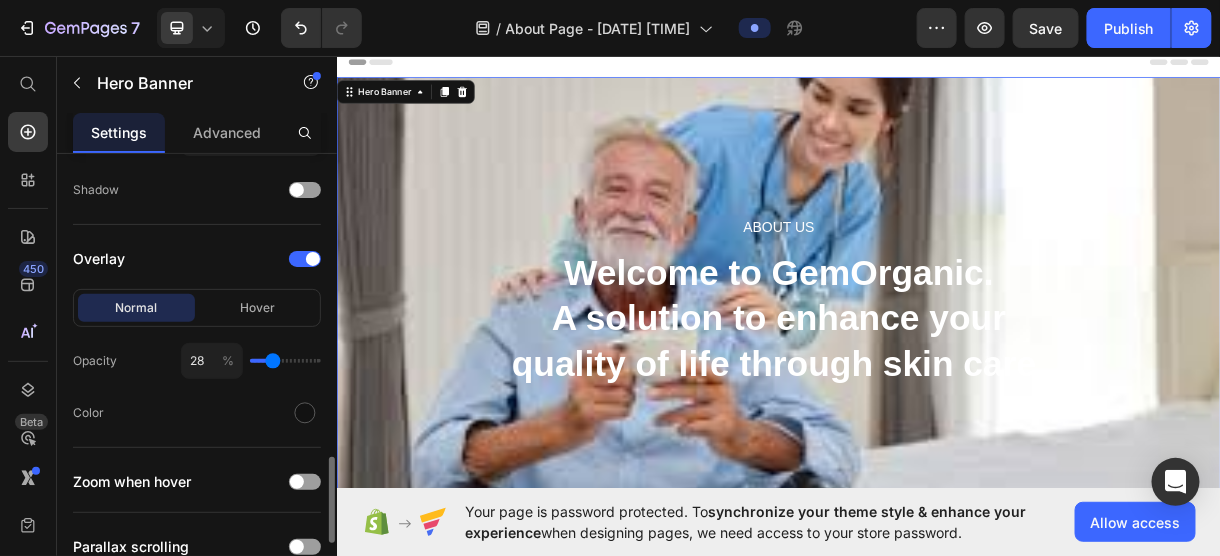 type on "29" 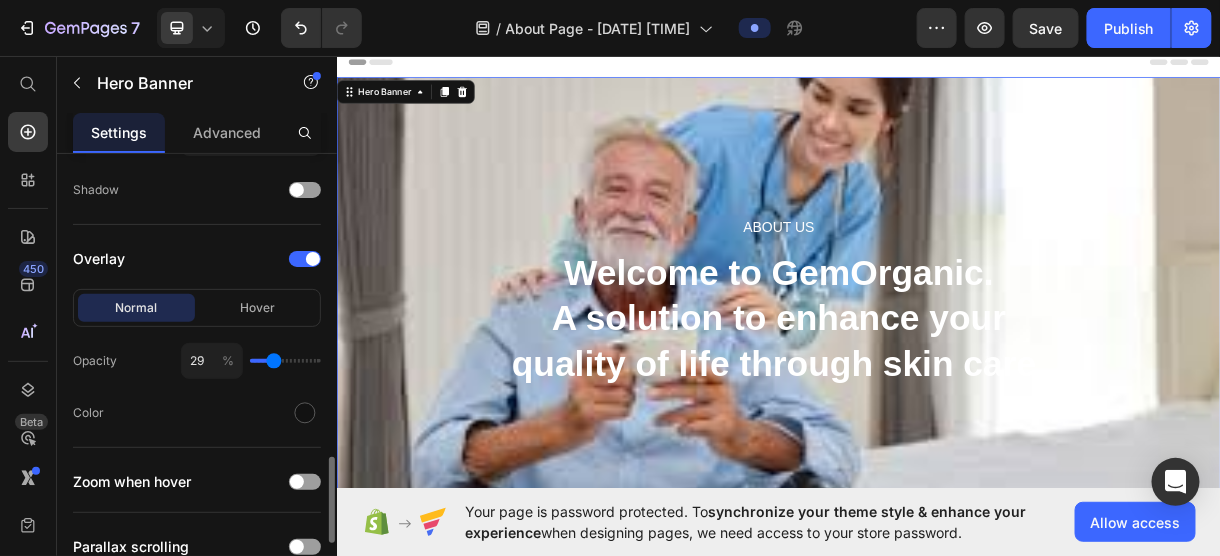 type on "31" 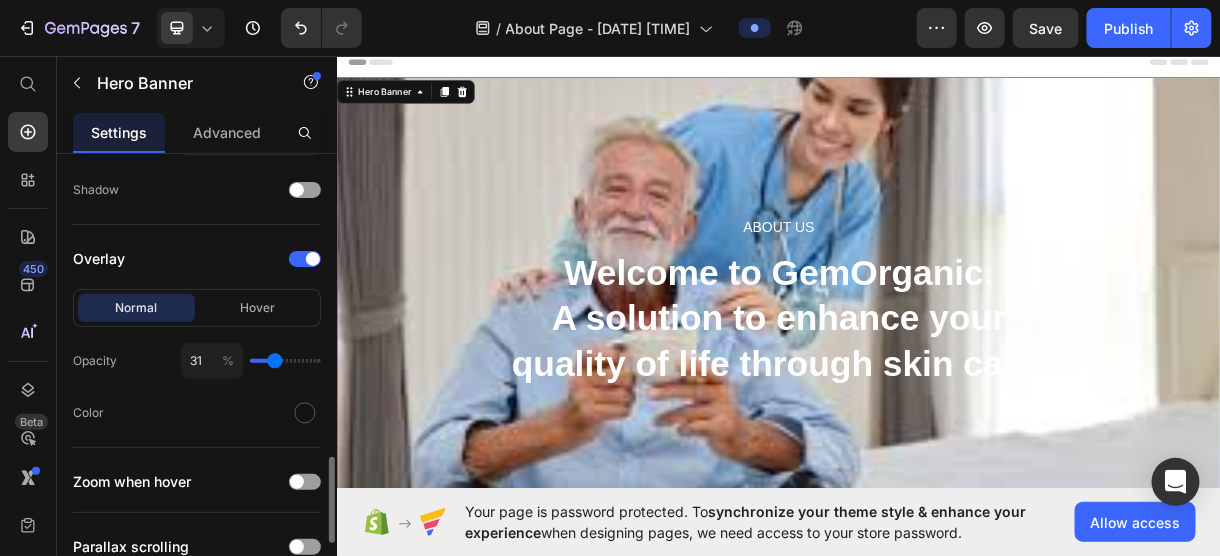 type on "33" 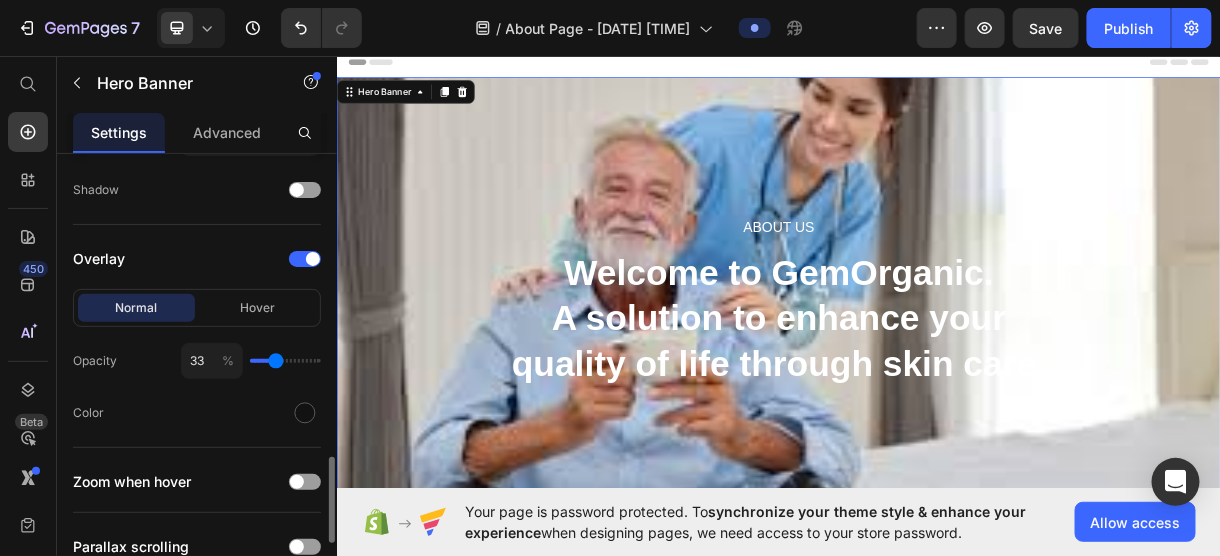 type on "34" 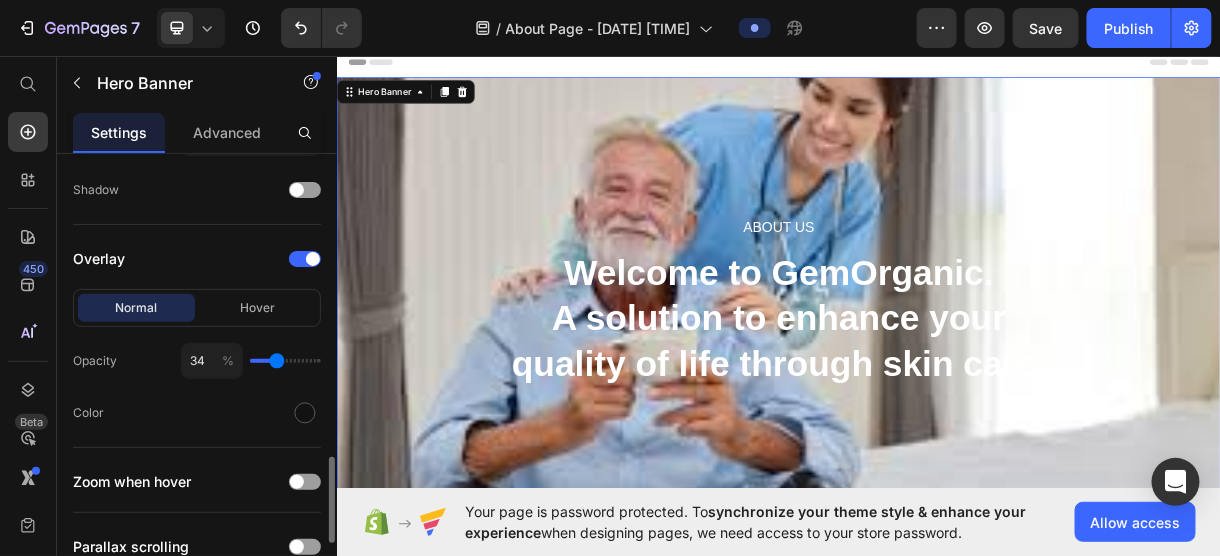 type on "36" 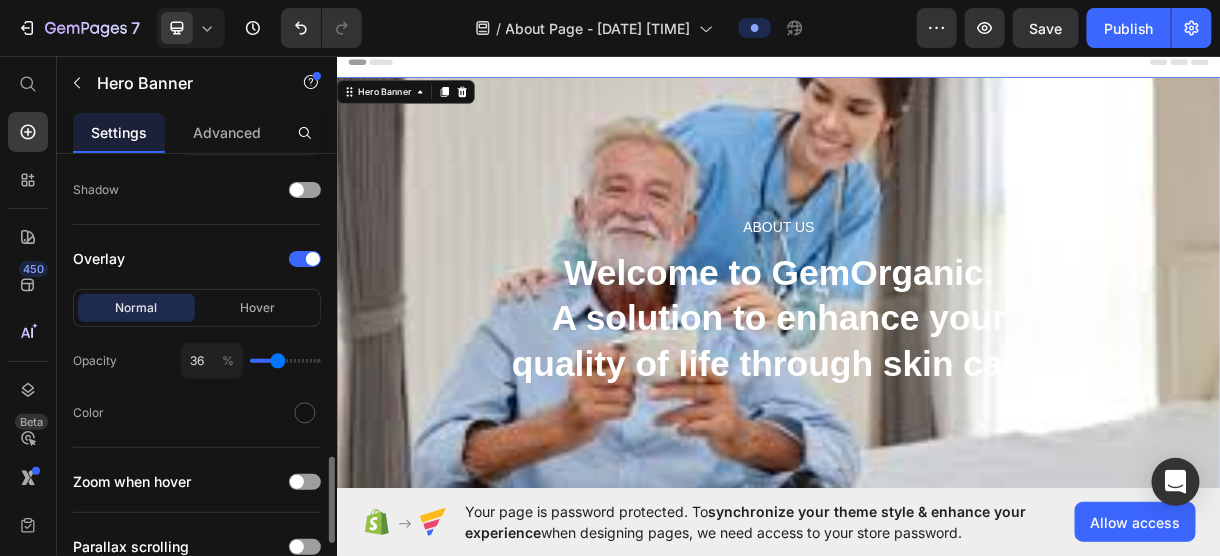 type on "37" 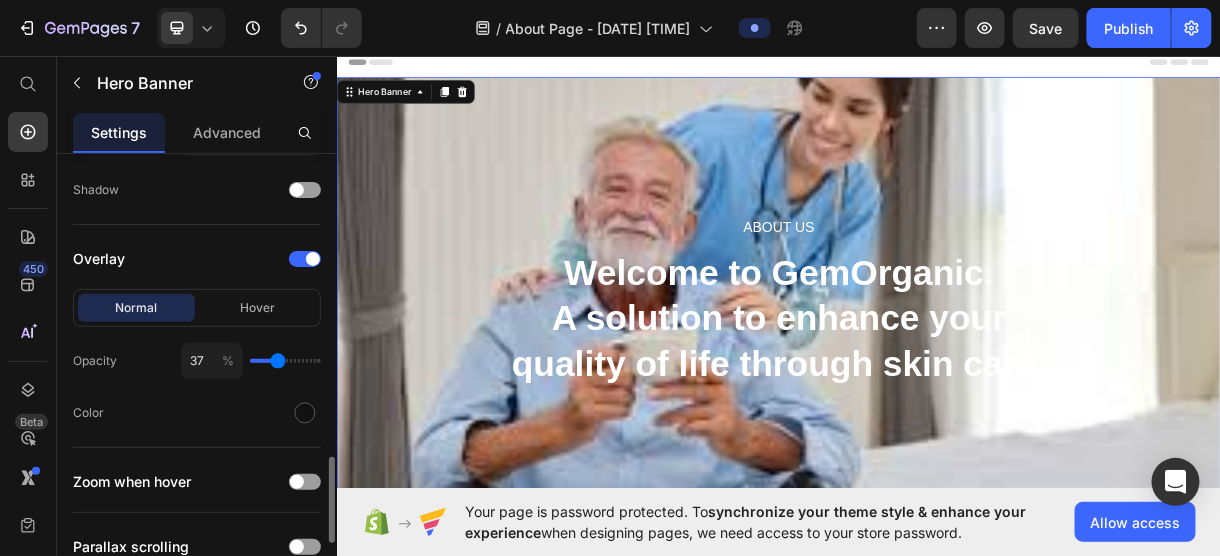type on "39" 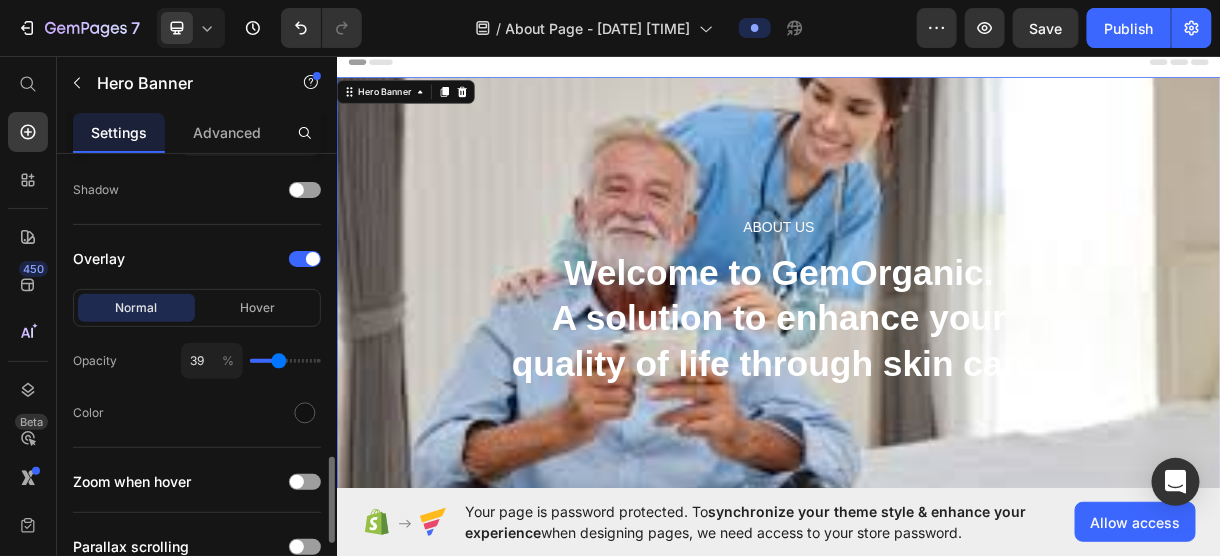 type on "41" 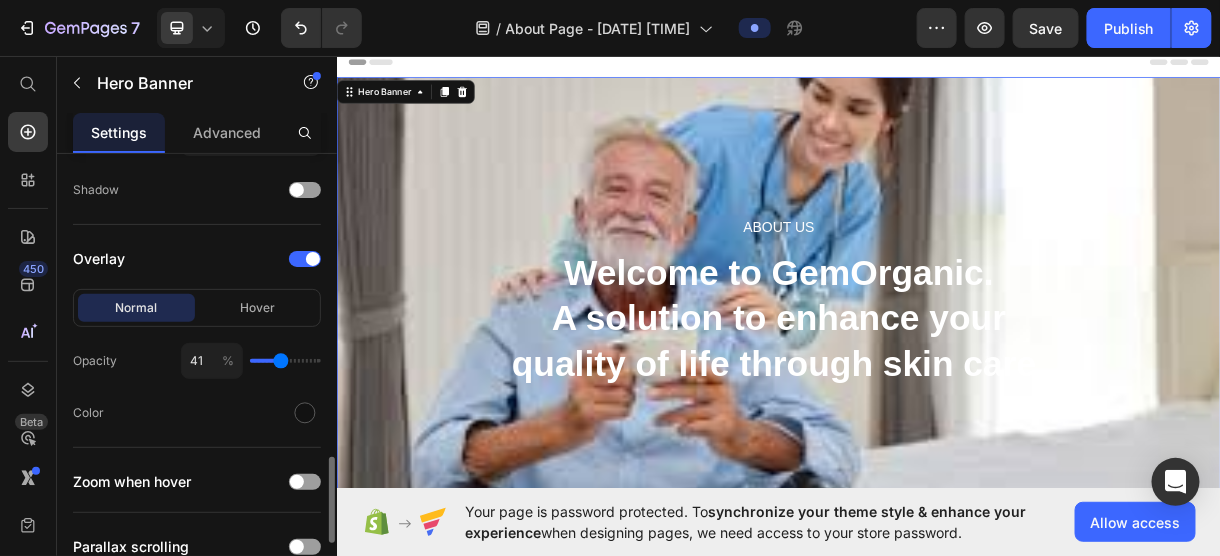 type on "42" 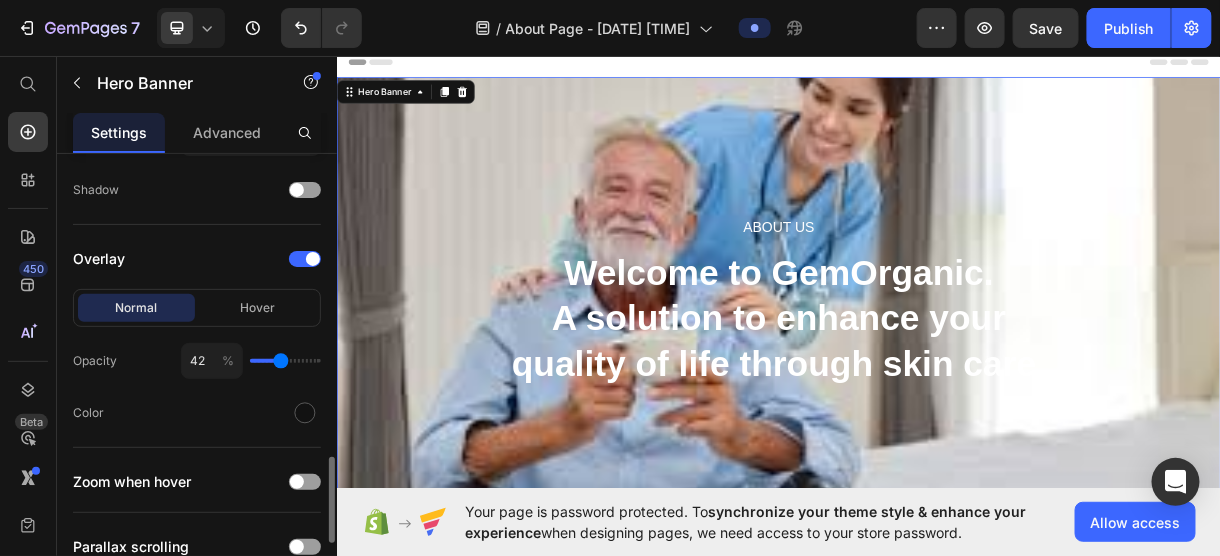 type on "44" 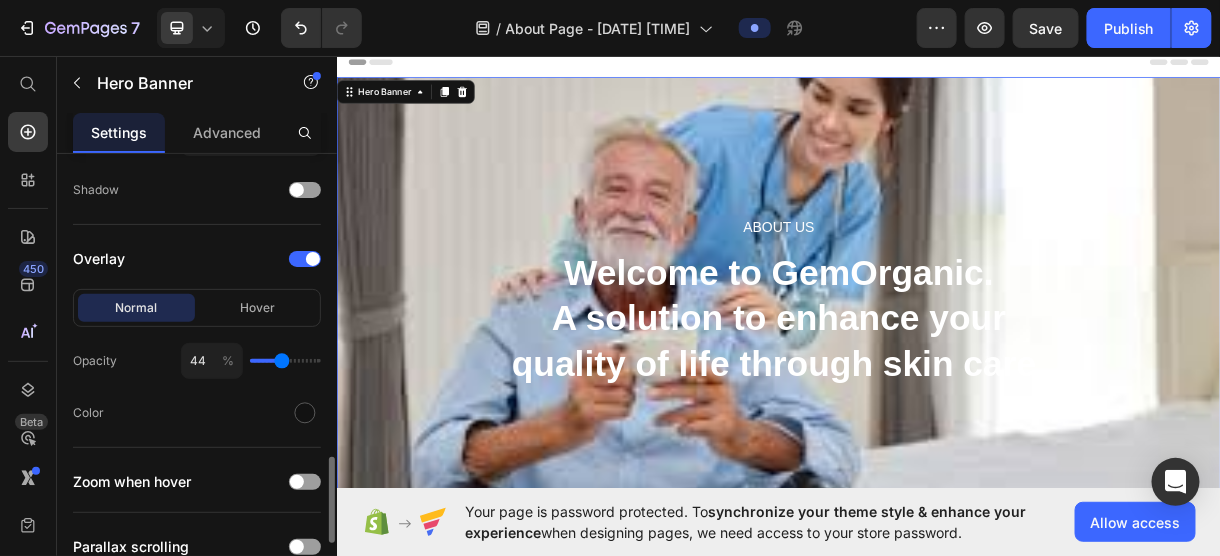 type on "46" 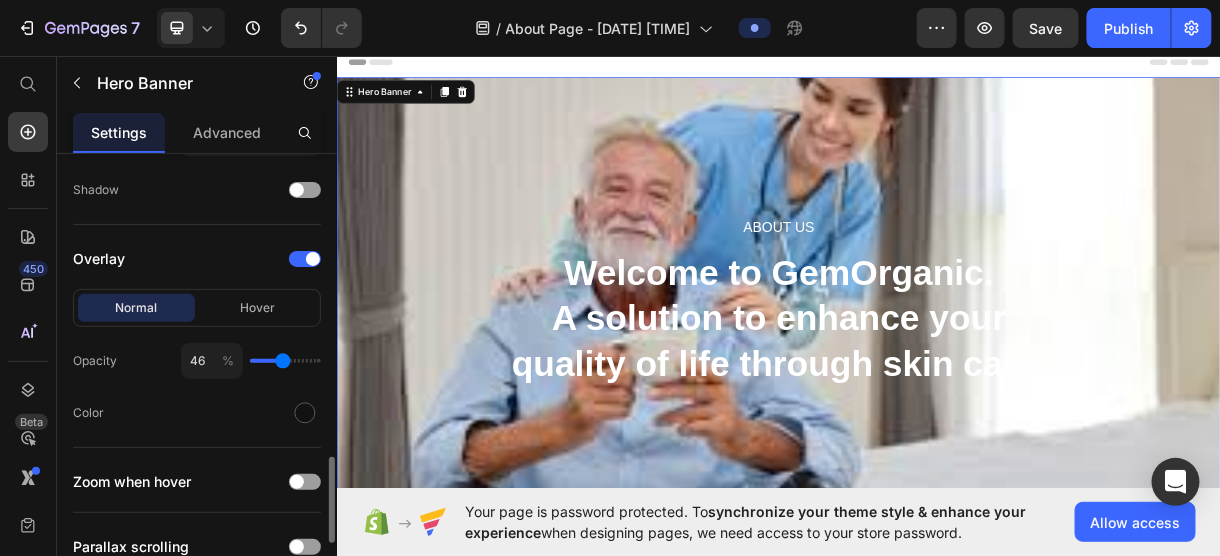 type on "47" 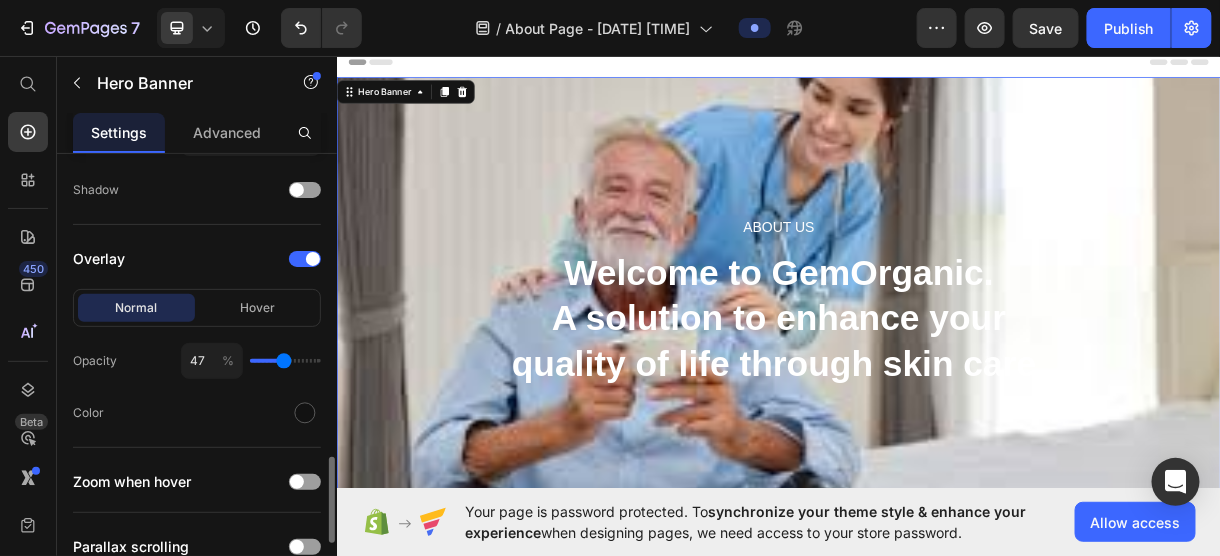 type on "50" 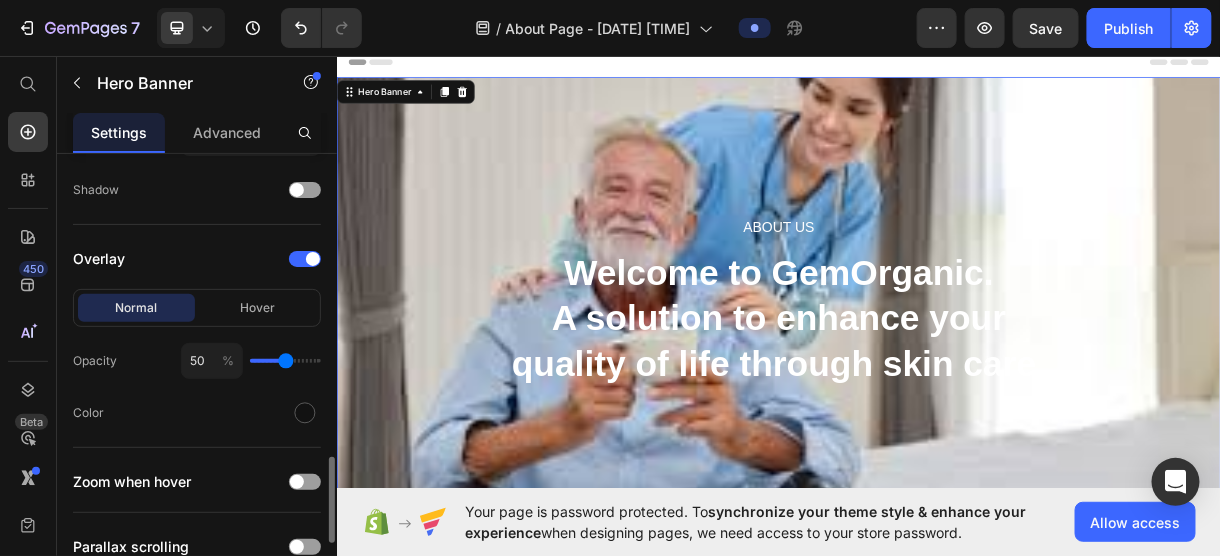 type on "52" 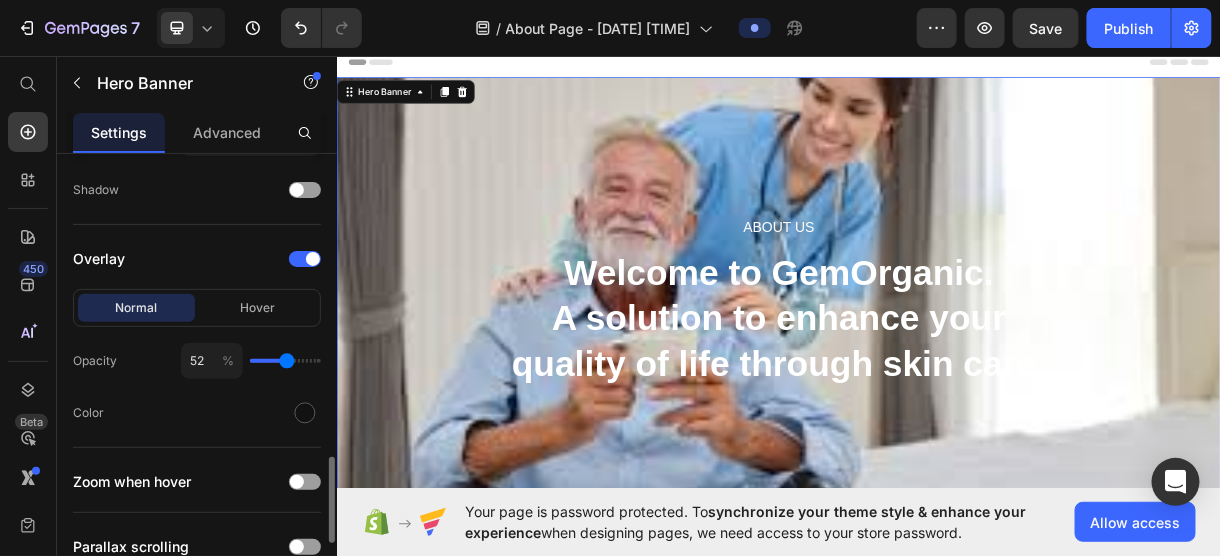 type on "54" 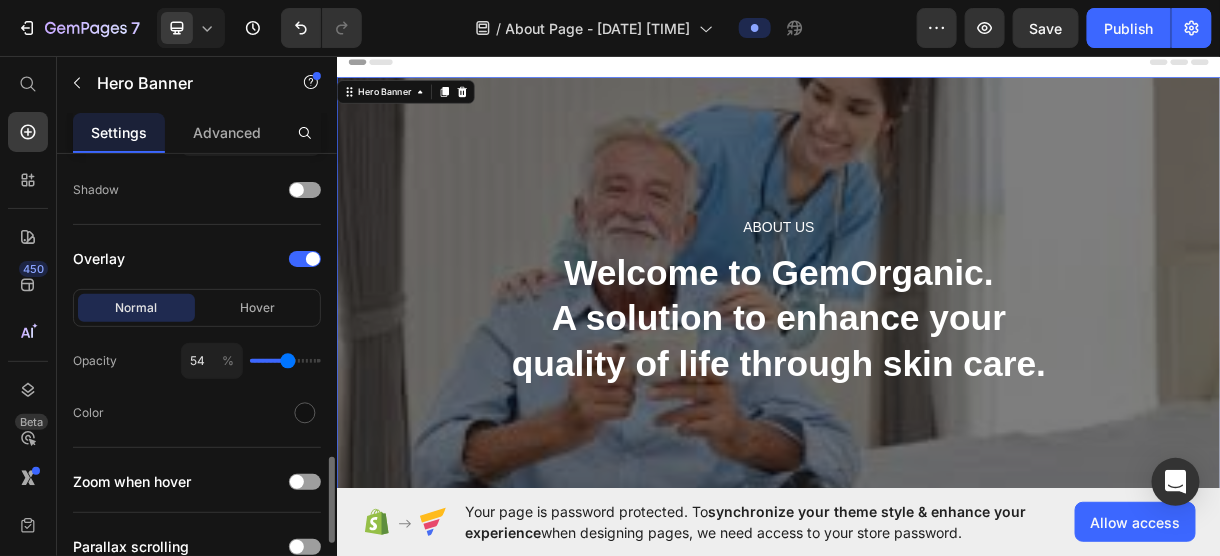 type on "55" 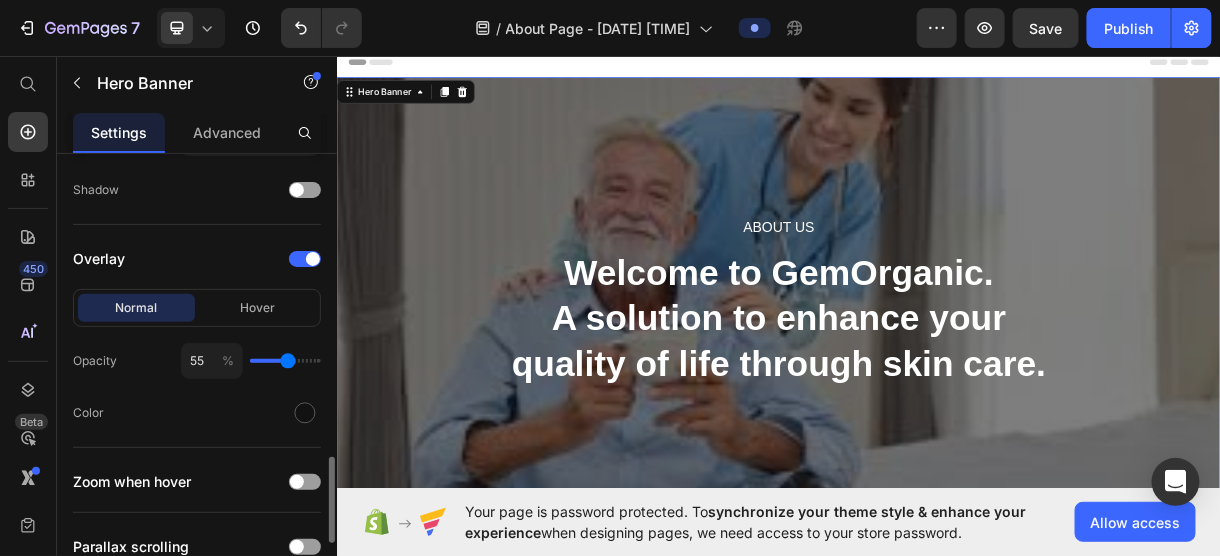 type on "57" 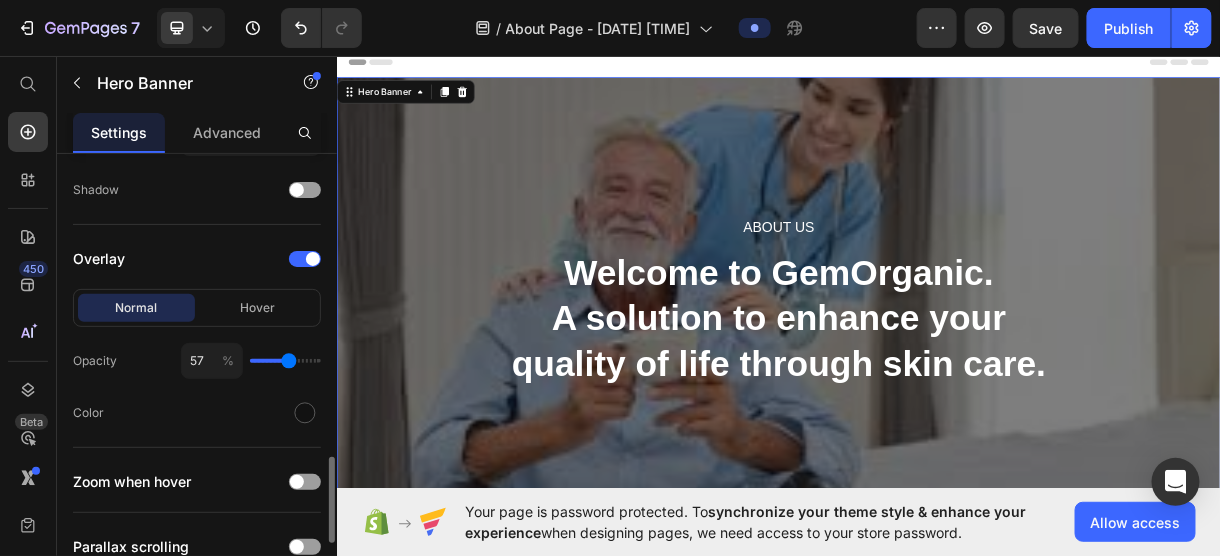 type on "59" 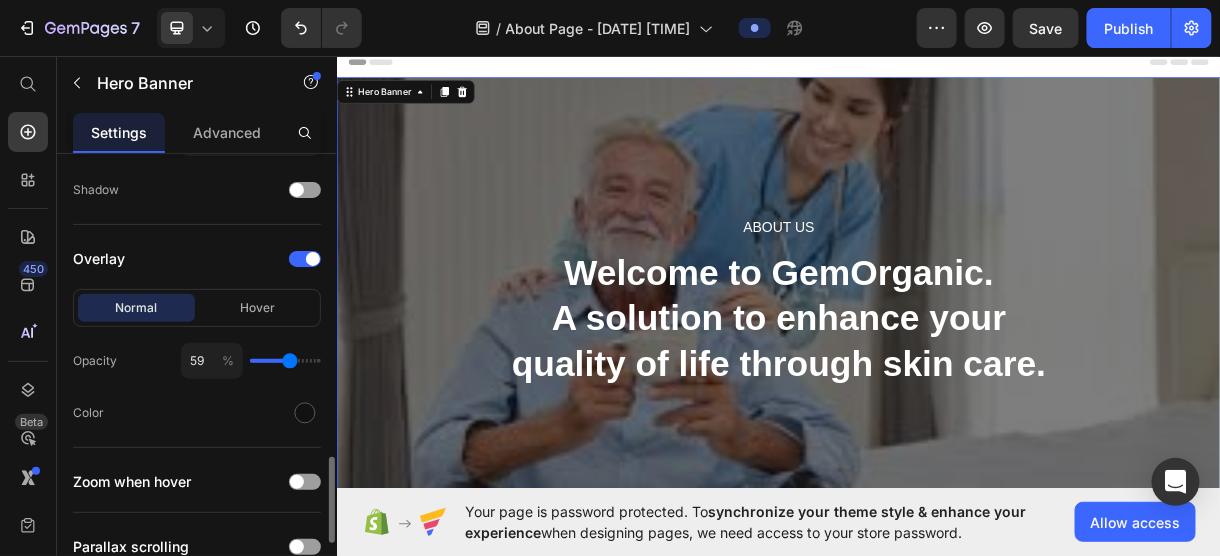 type on "60" 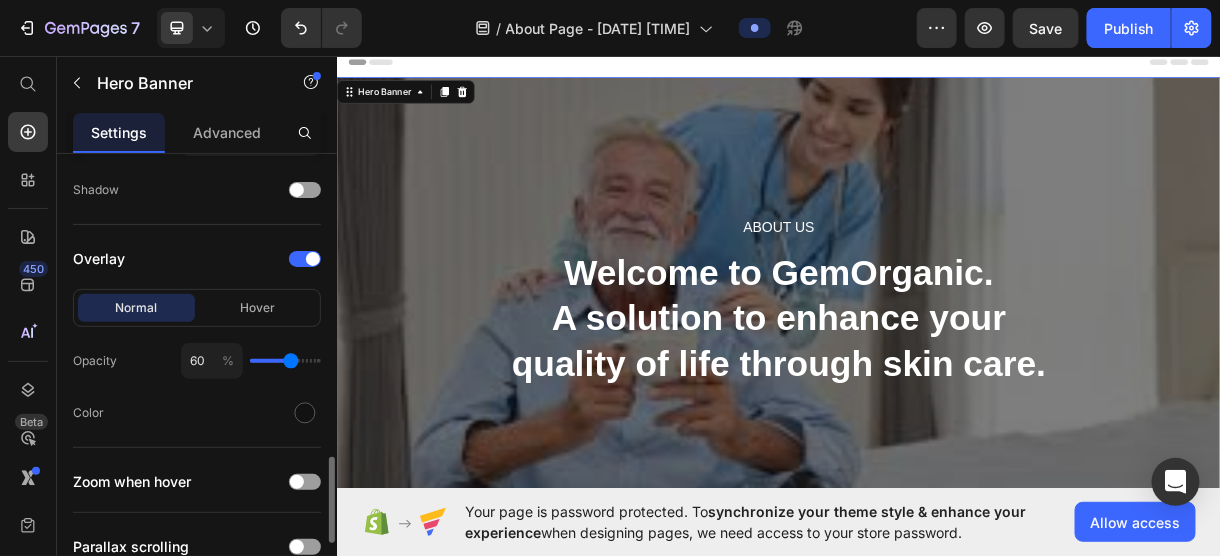 type on "62" 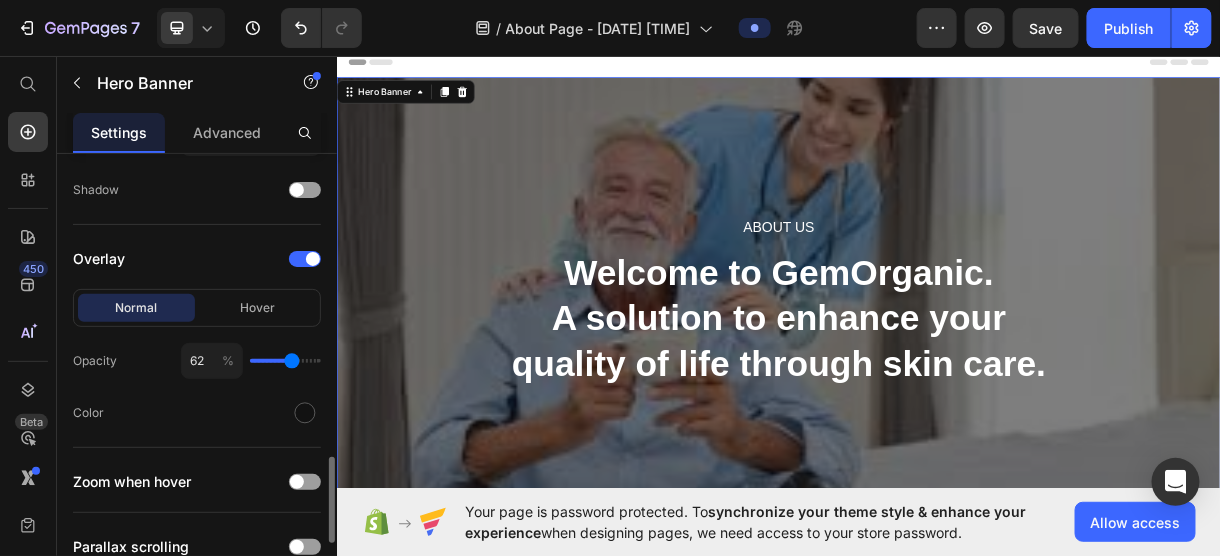 type on "63" 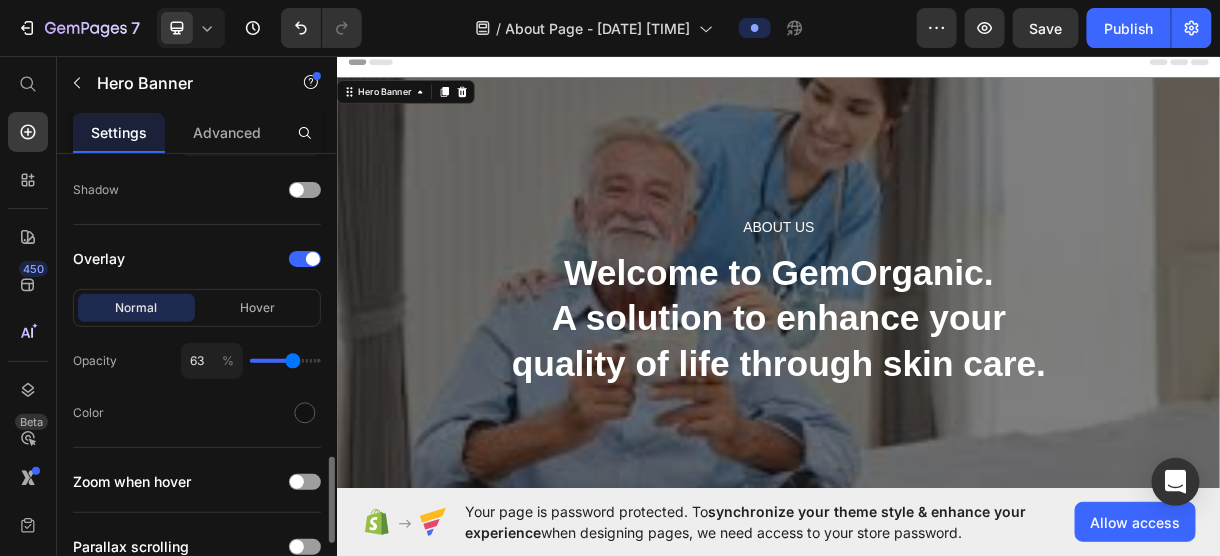 type on "65" 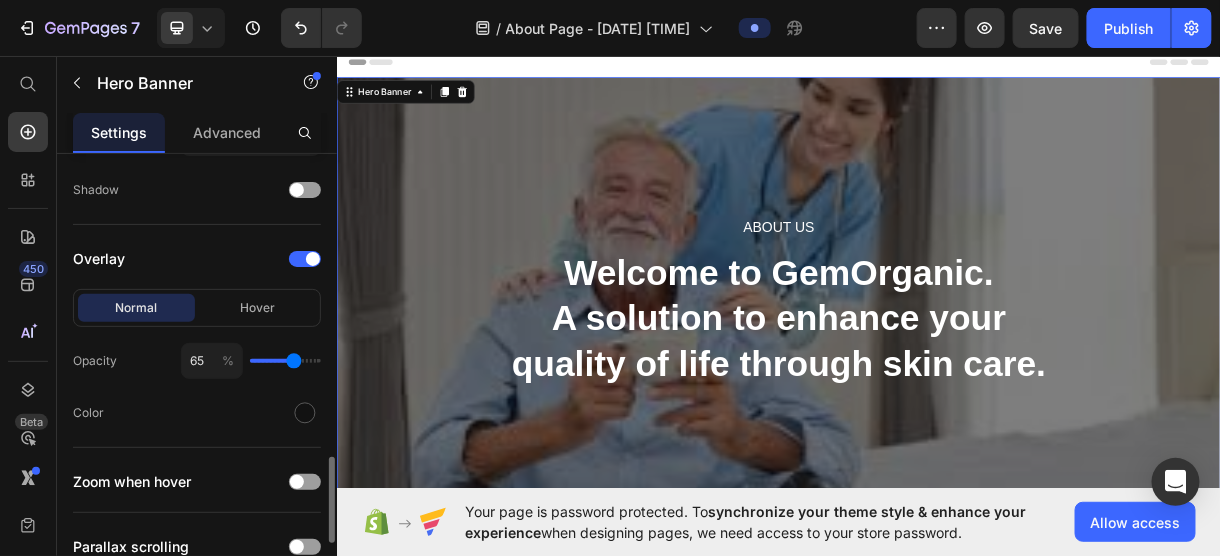 type on "68" 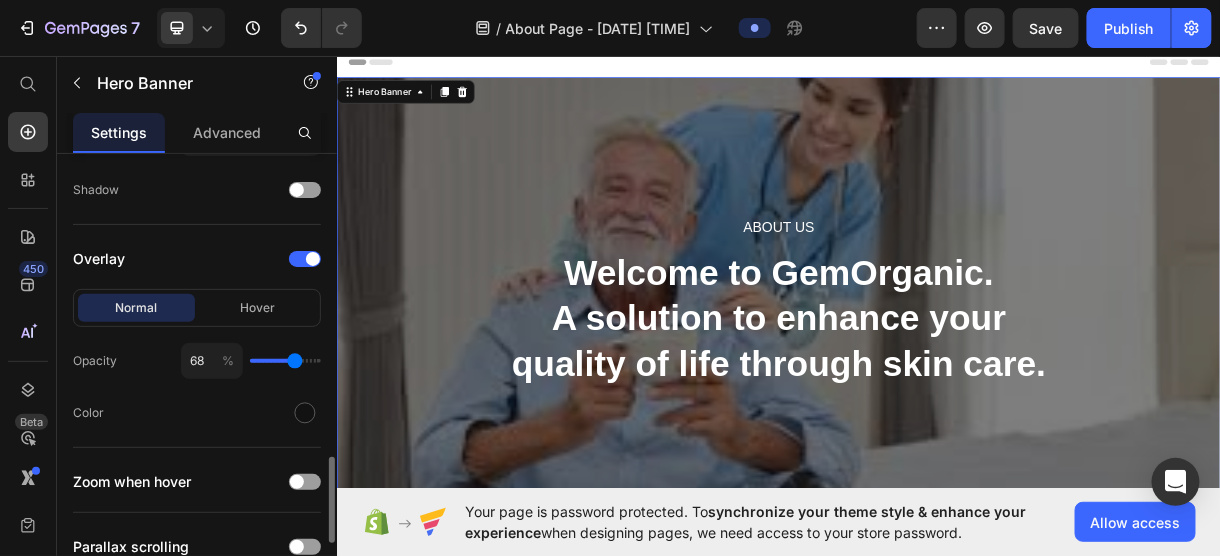 type on "70" 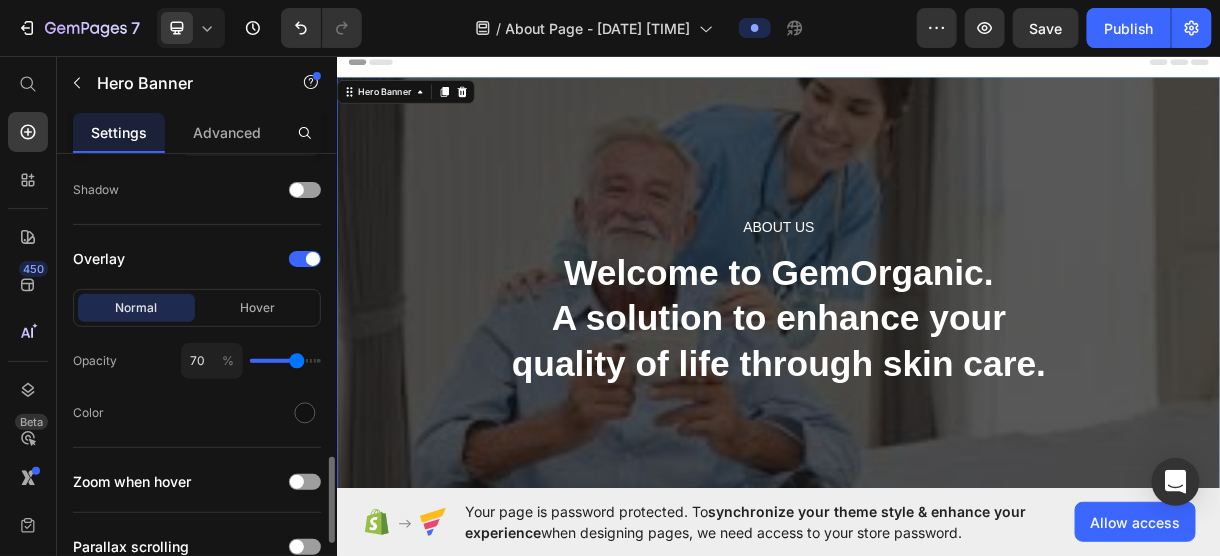 type on "71" 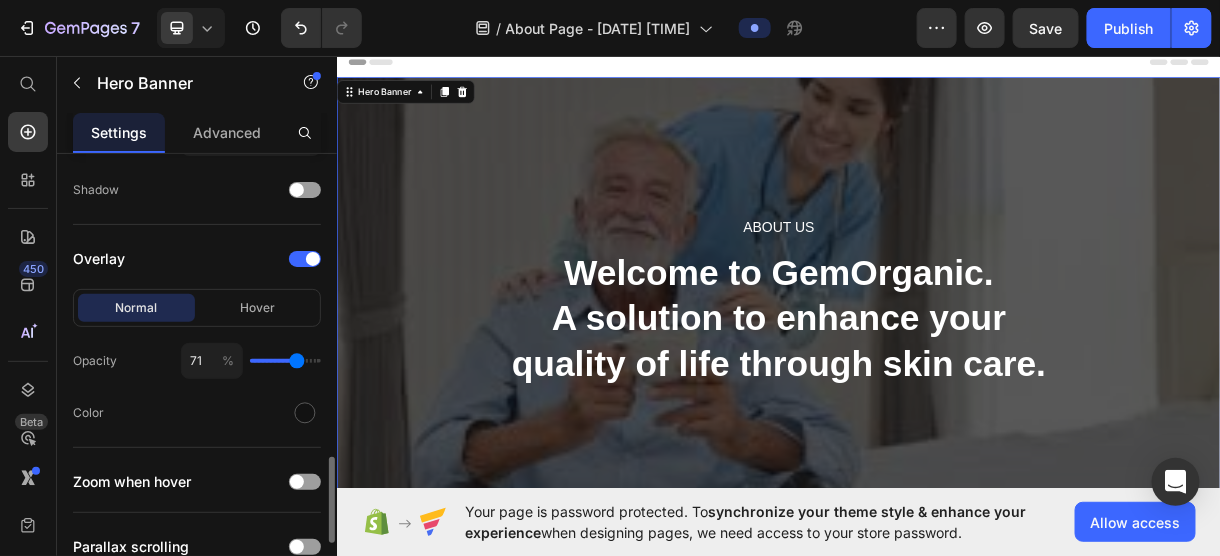 type on "73" 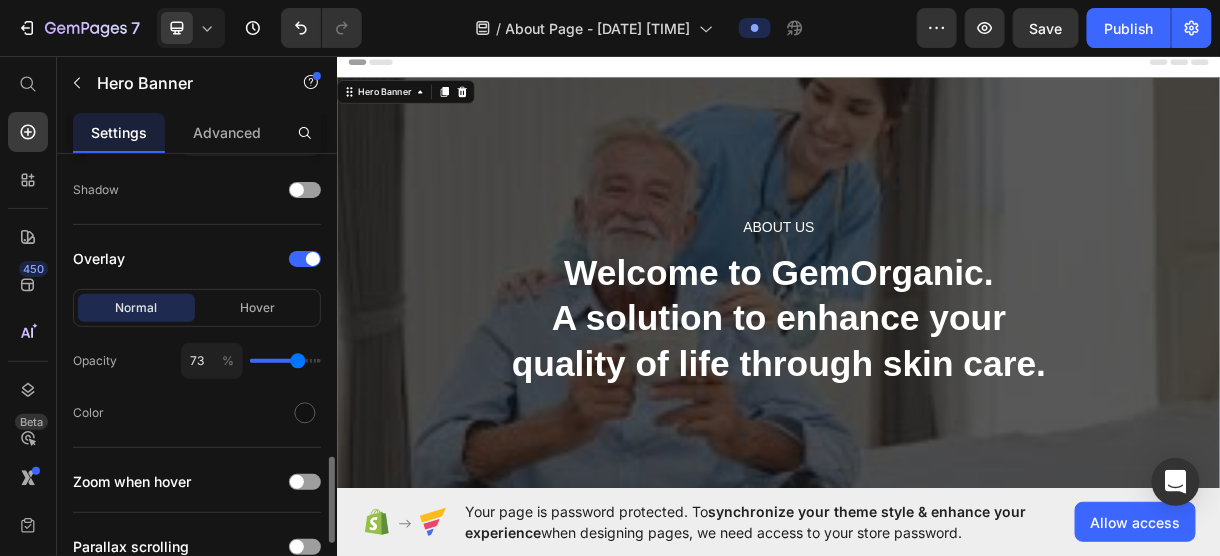 type on "75" 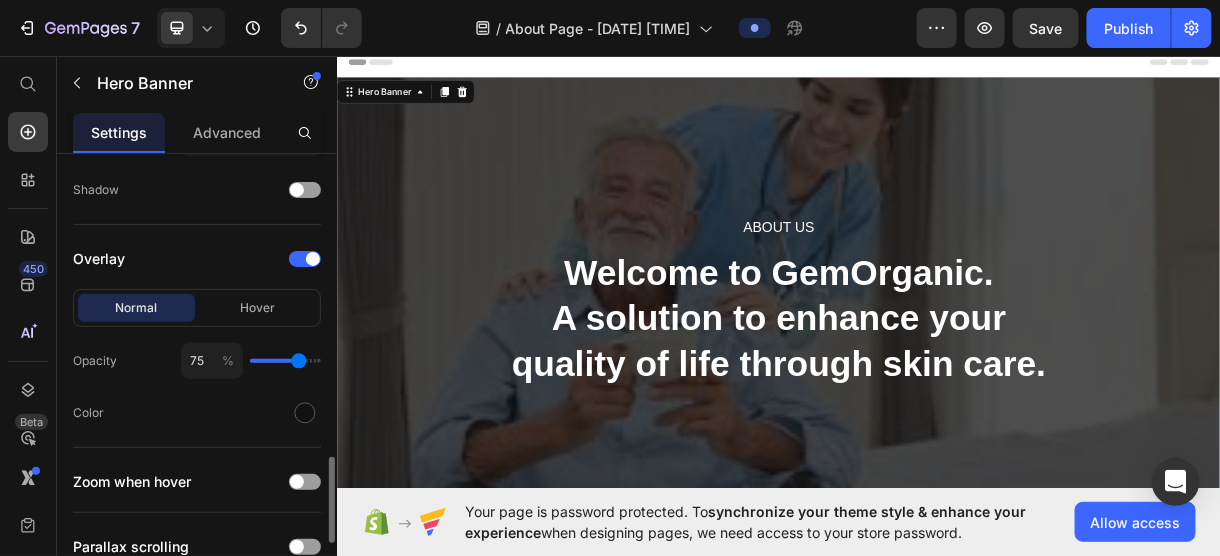 type on "73" 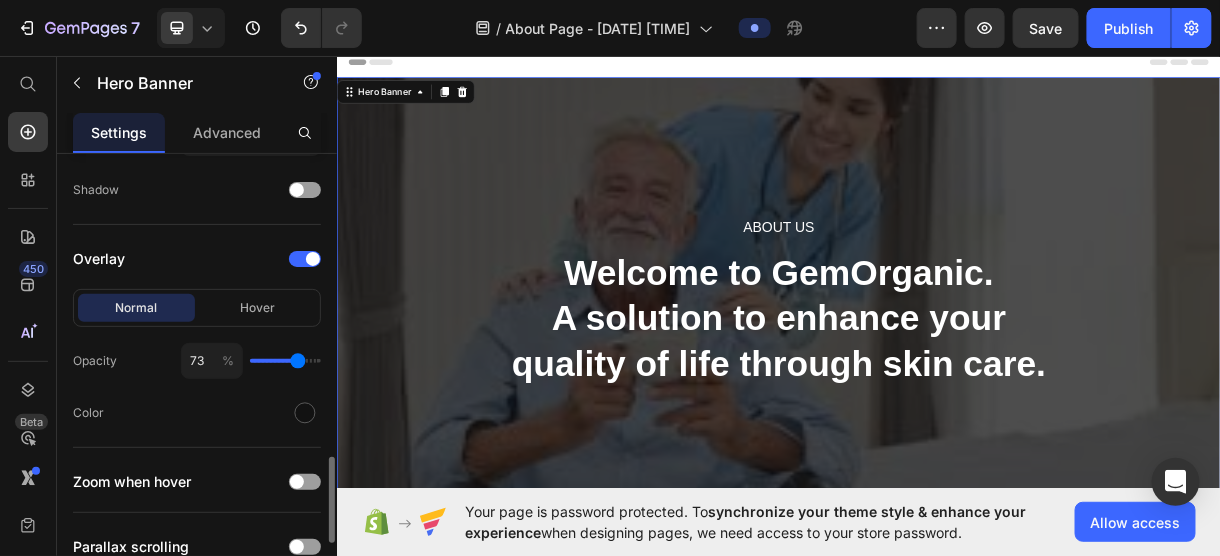 type on "71" 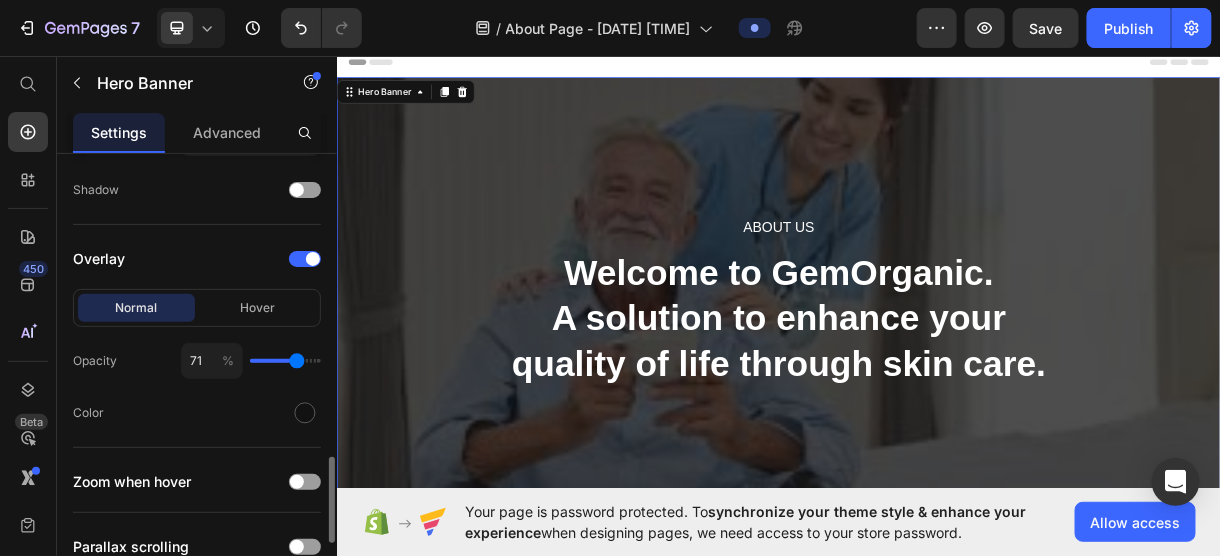 type on "70" 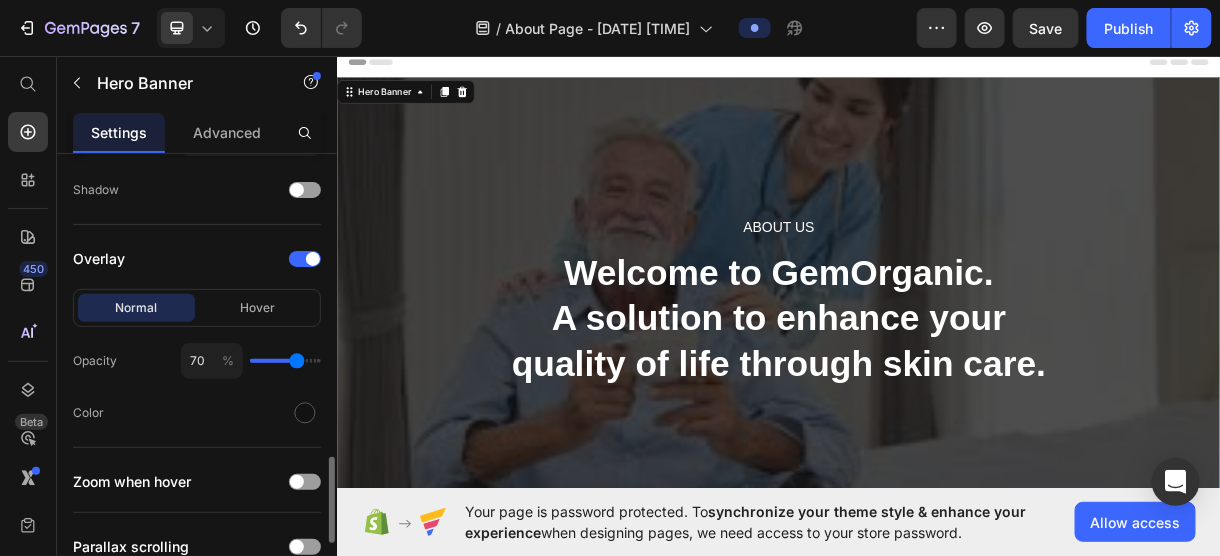 drag, startPoint x: 262, startPoint y: 357, endPoint x: 296, endPoint y: 357, distance: 34 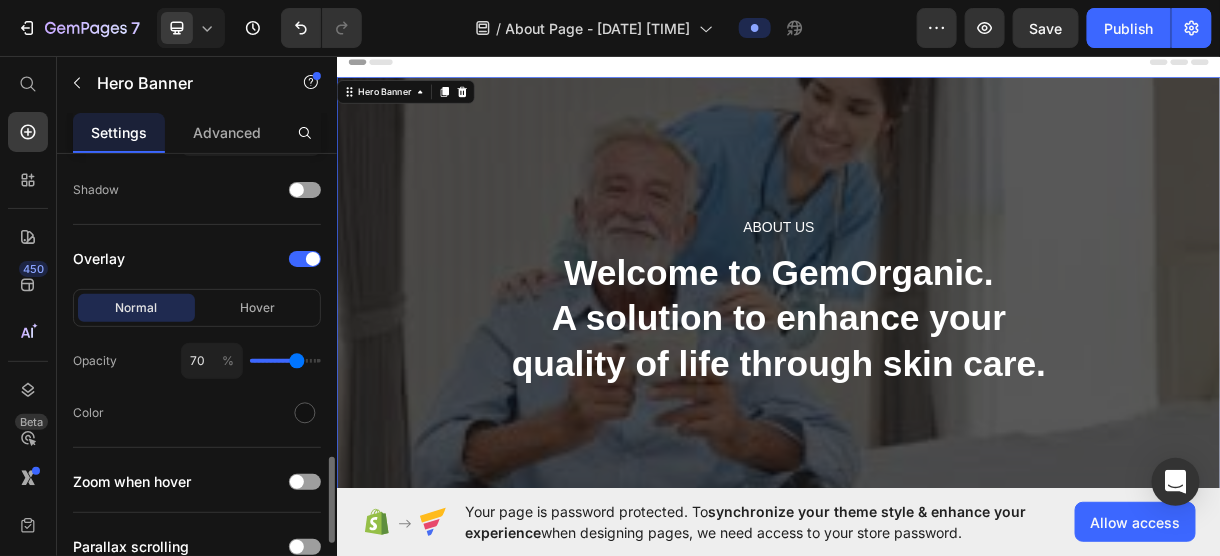 type on "68" 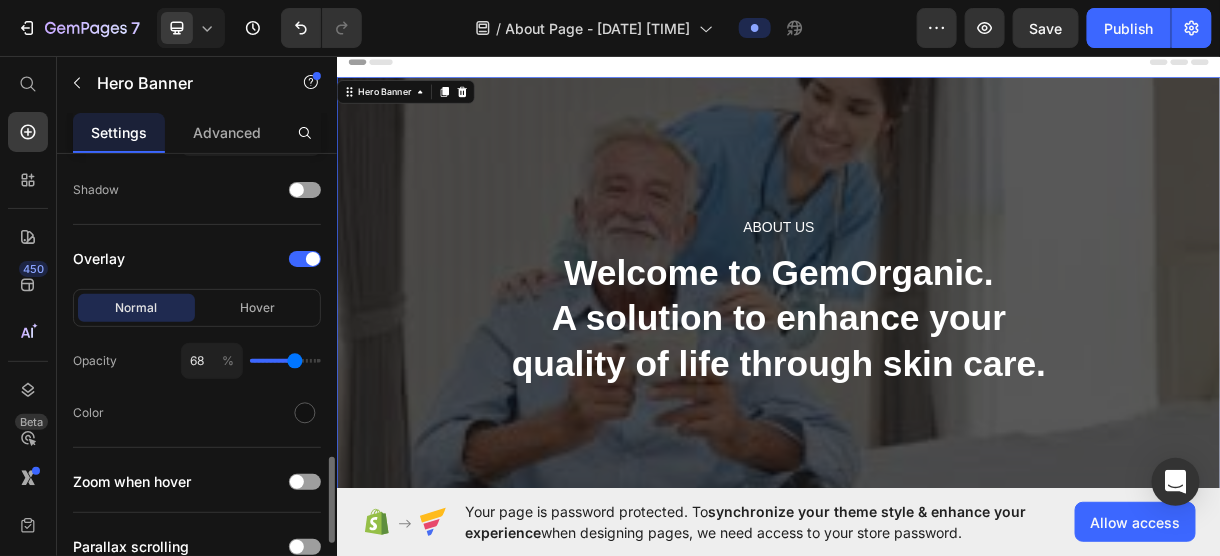 type on "67" 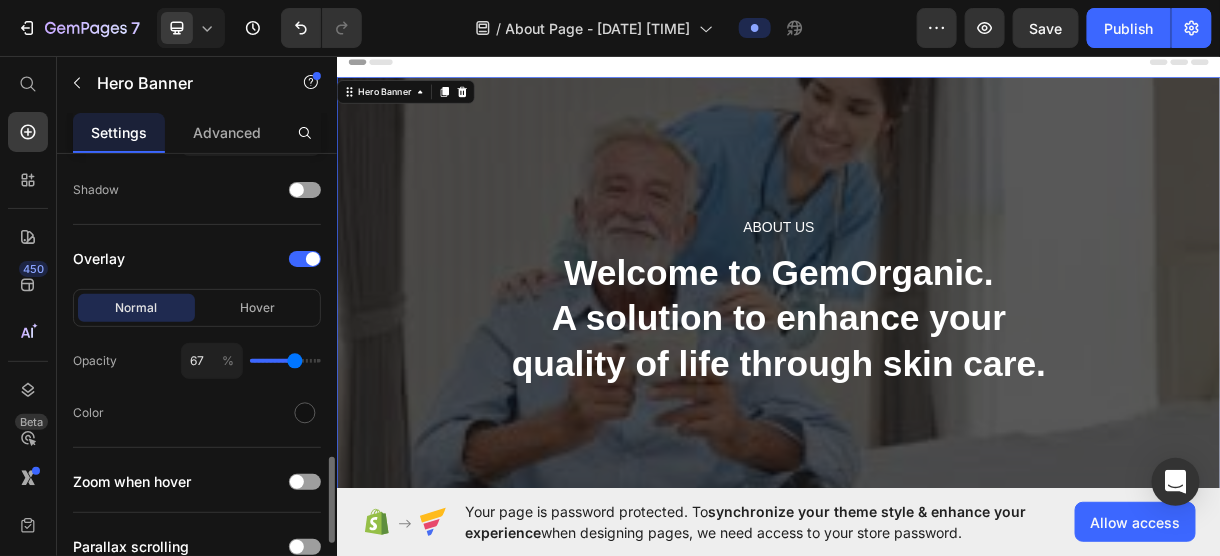 type on "65" 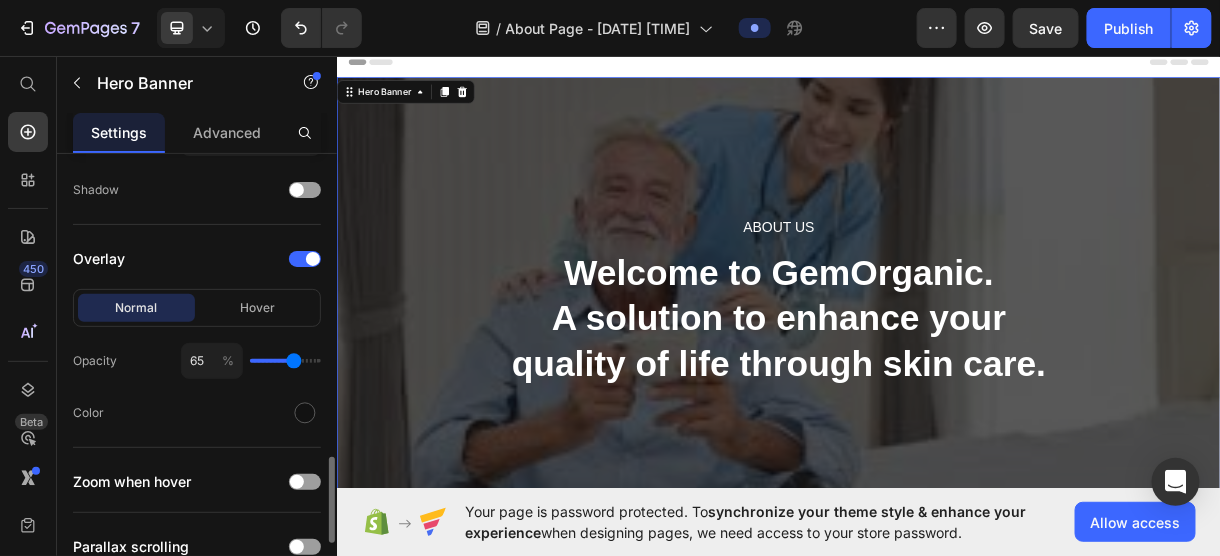 type on "63" 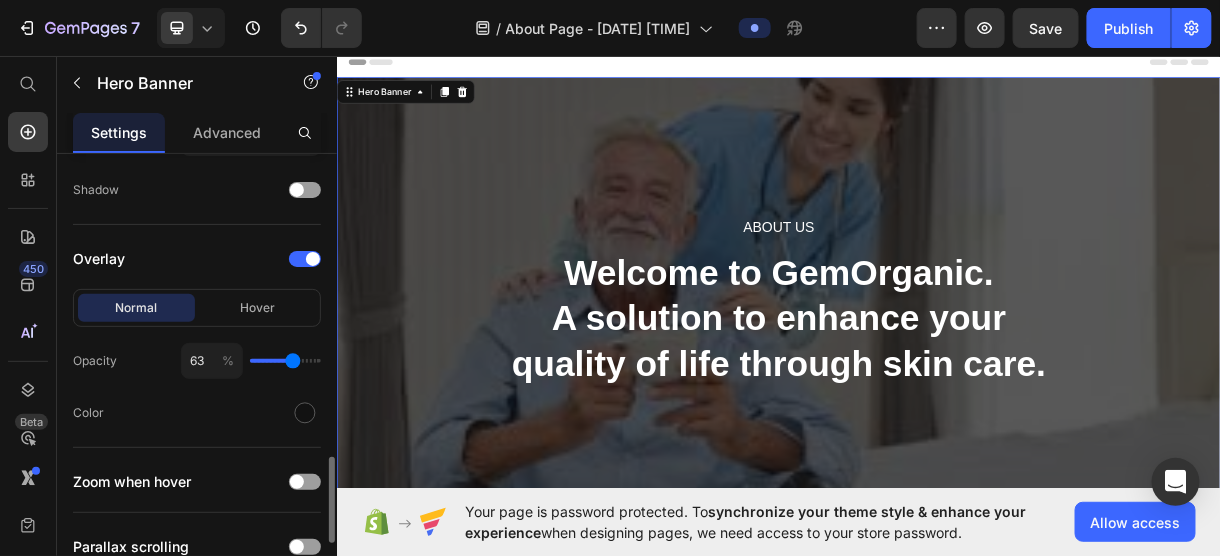 type on "62" 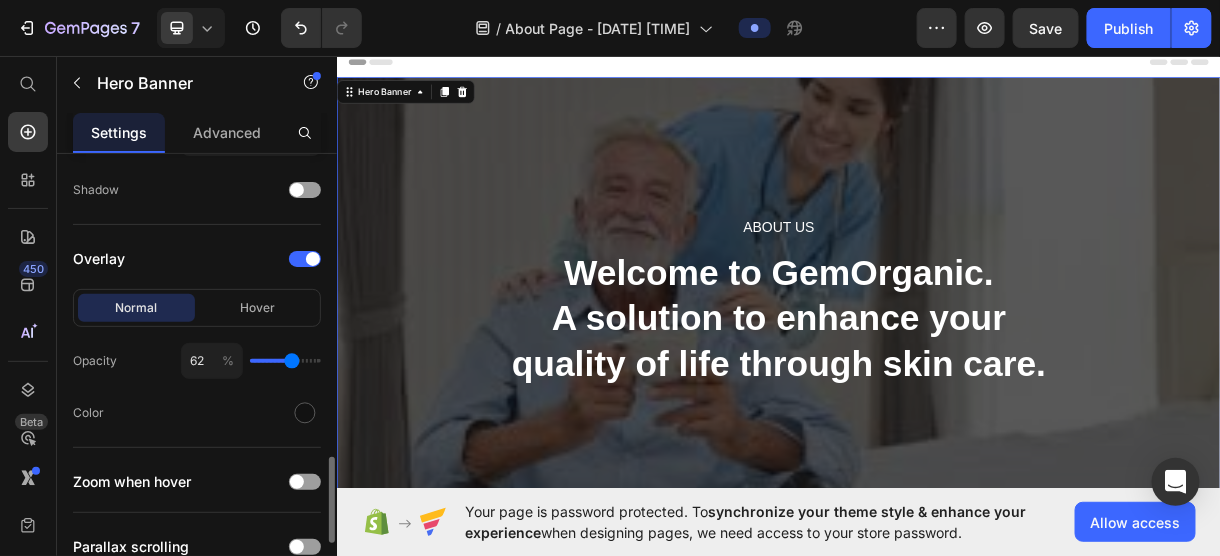 type on "60" 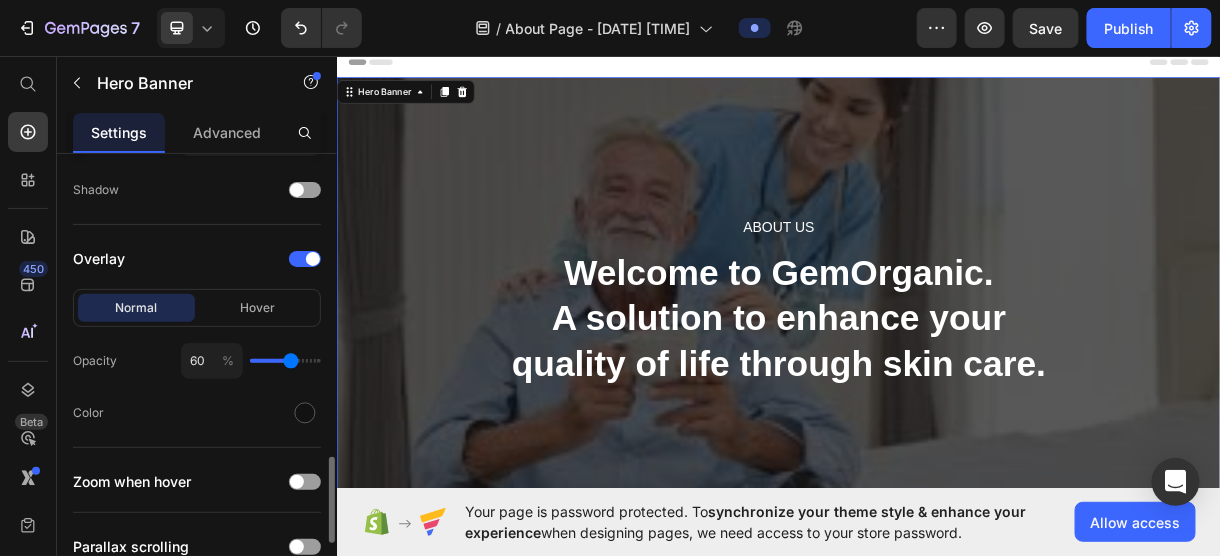 type on "59" 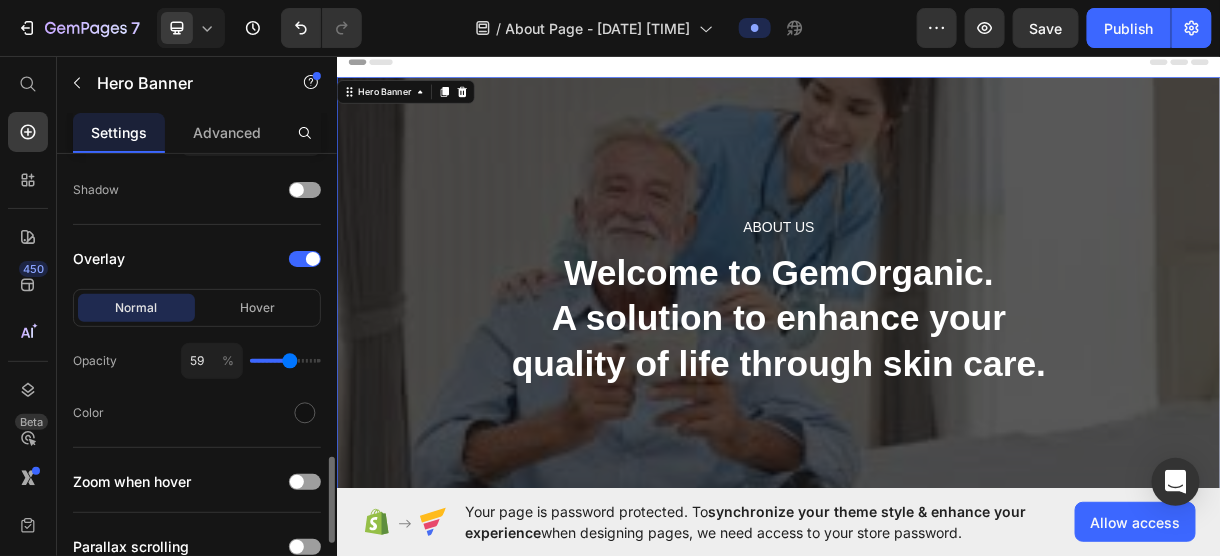 type on "57" 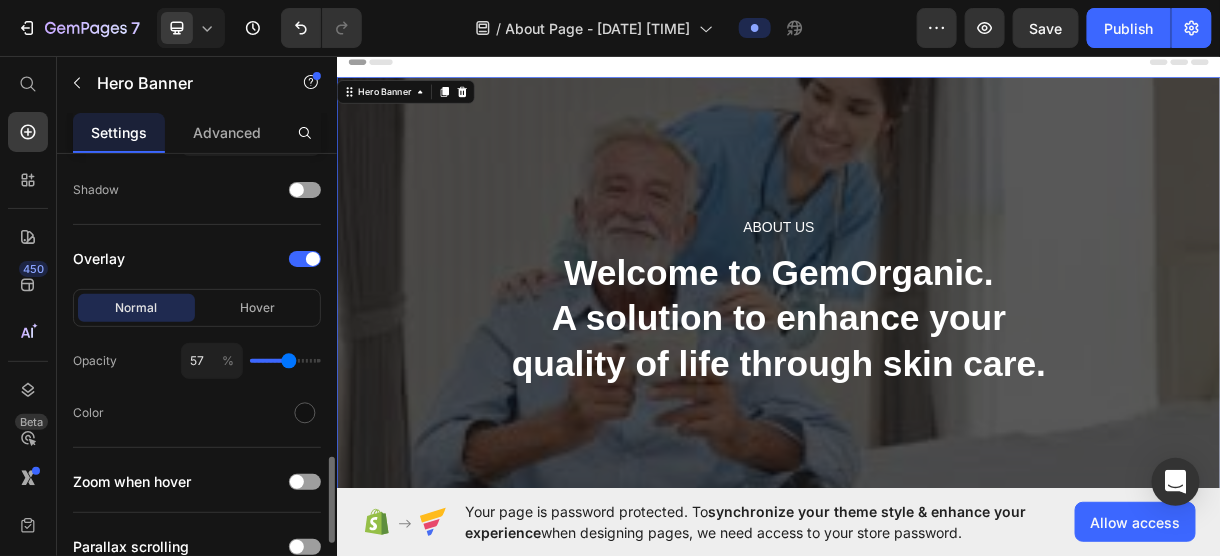 type on "55" 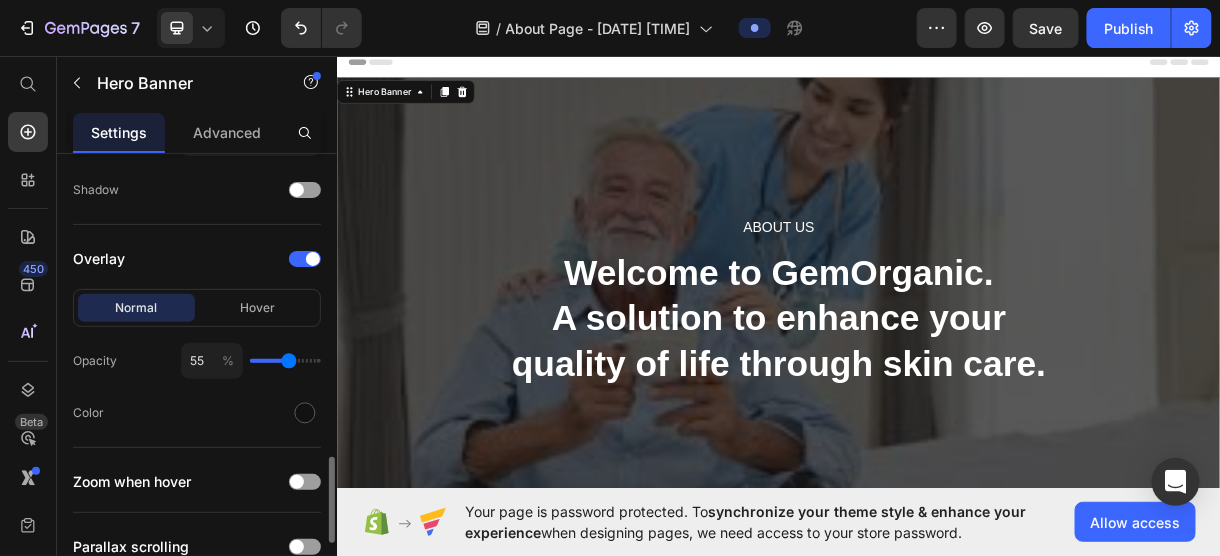type on "55" 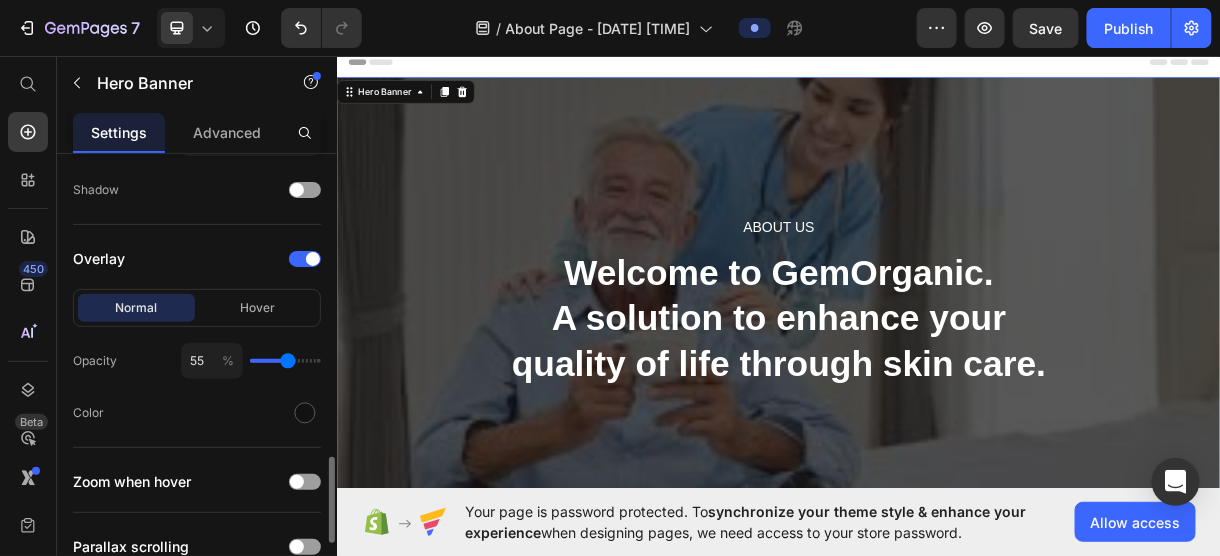 type on "54" 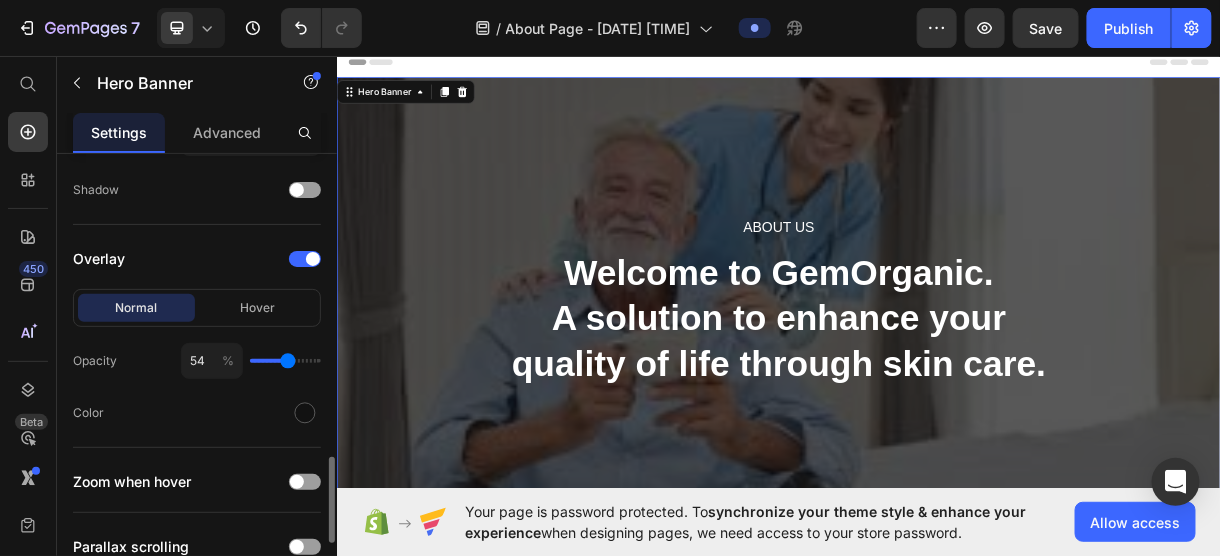 type on "52" 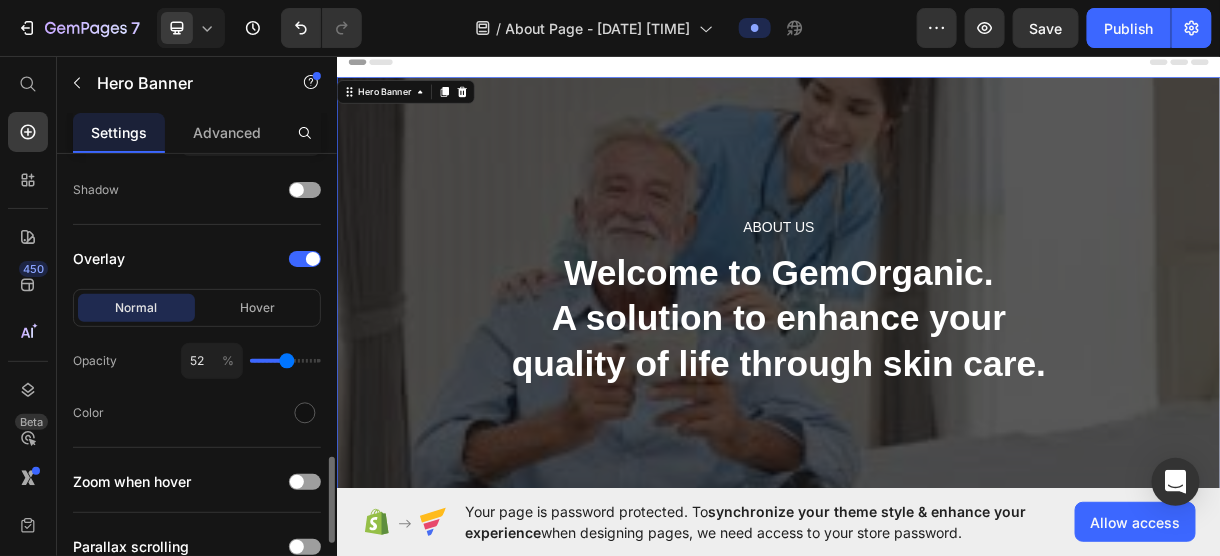 type on "50" 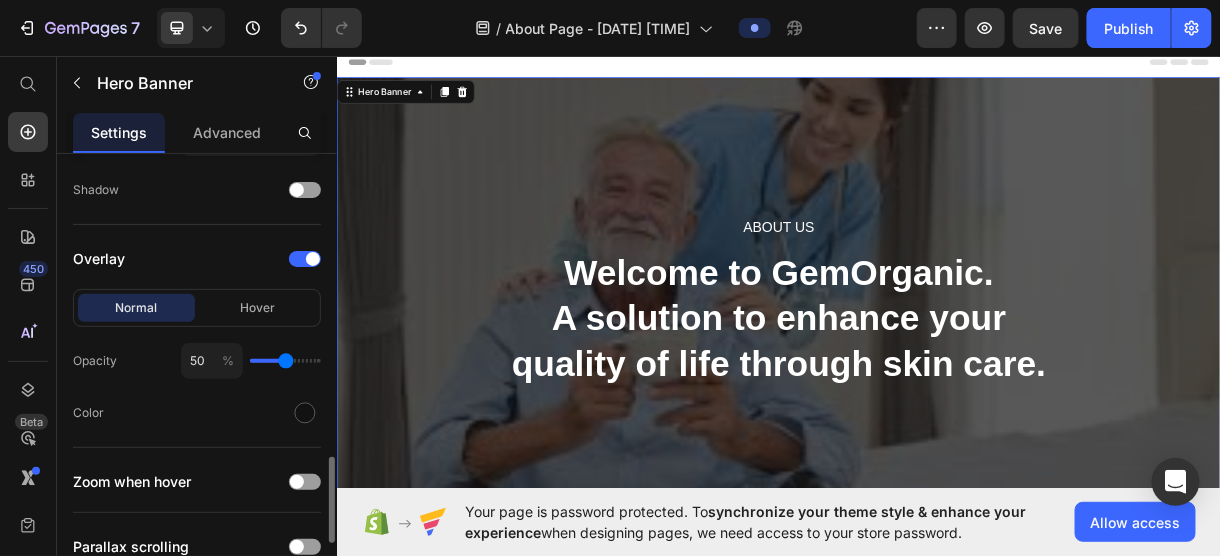 type on "49" 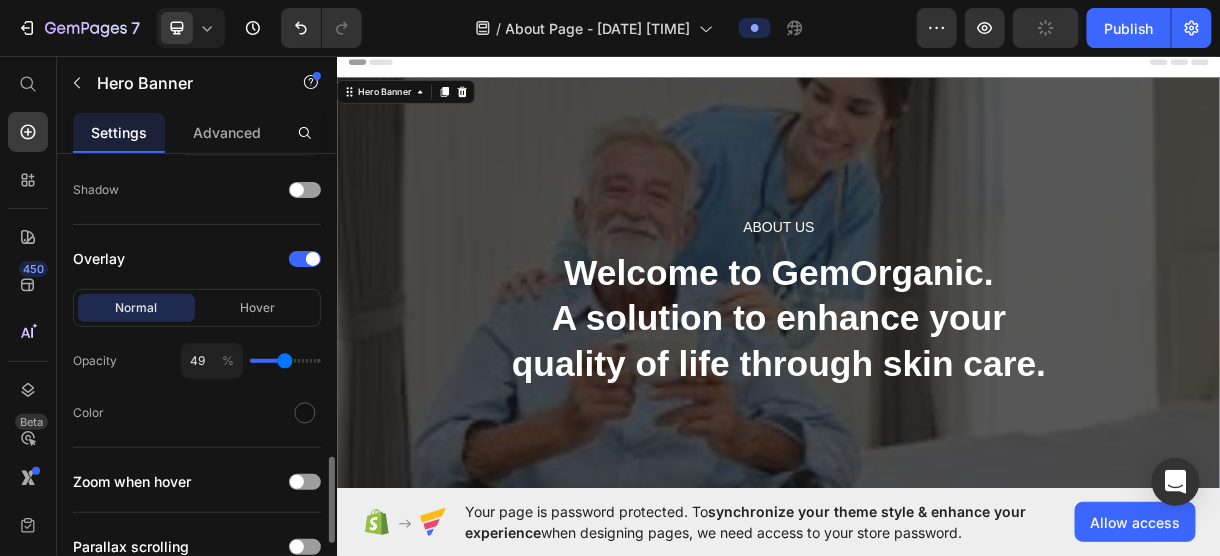 type on "47" 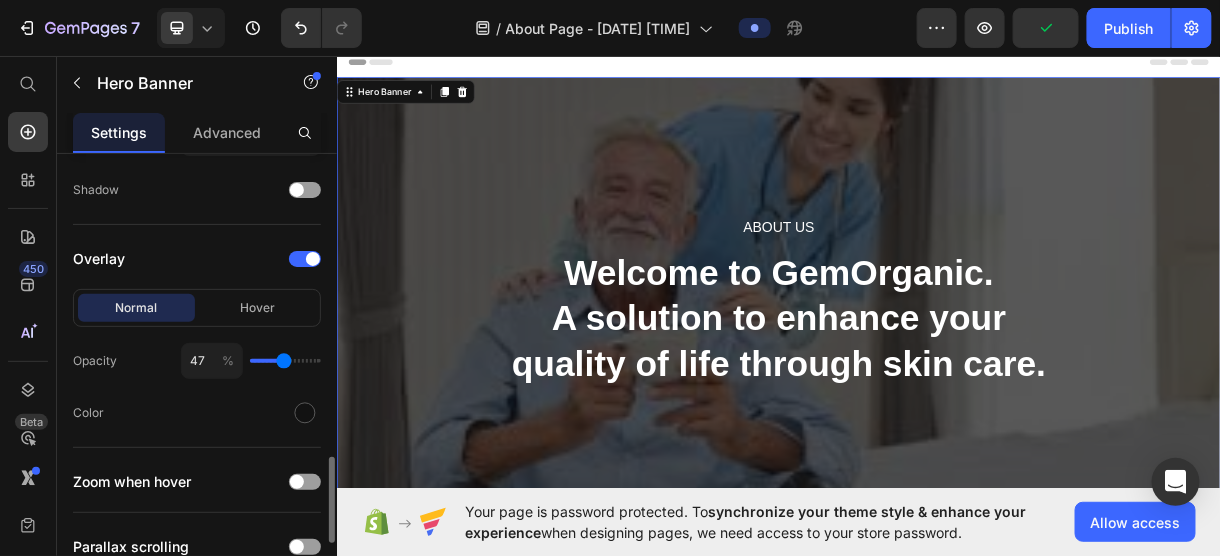 type on "46" 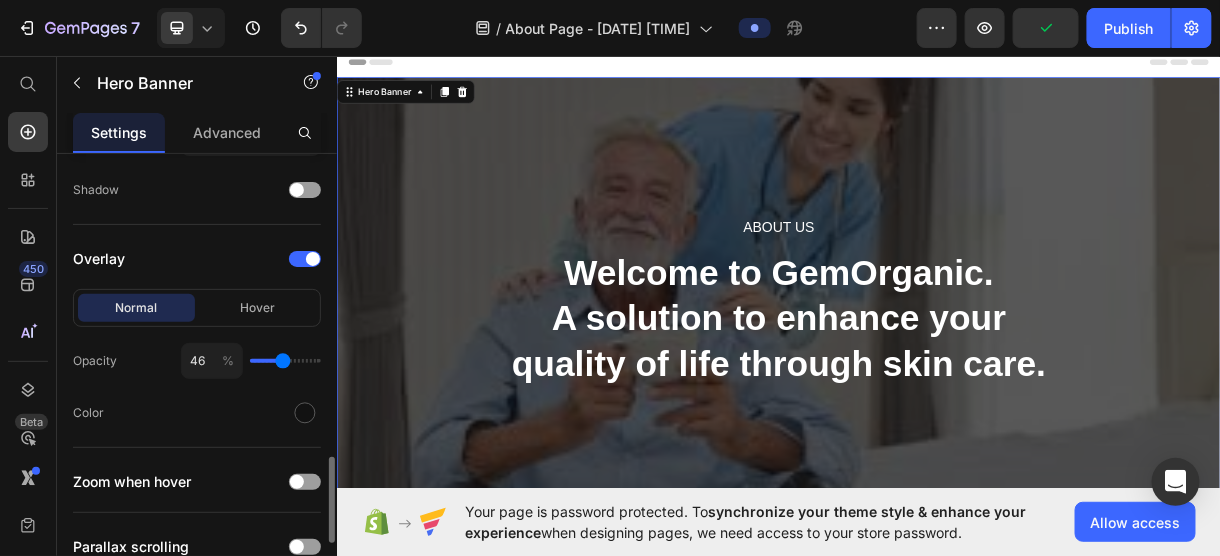 type on "44" 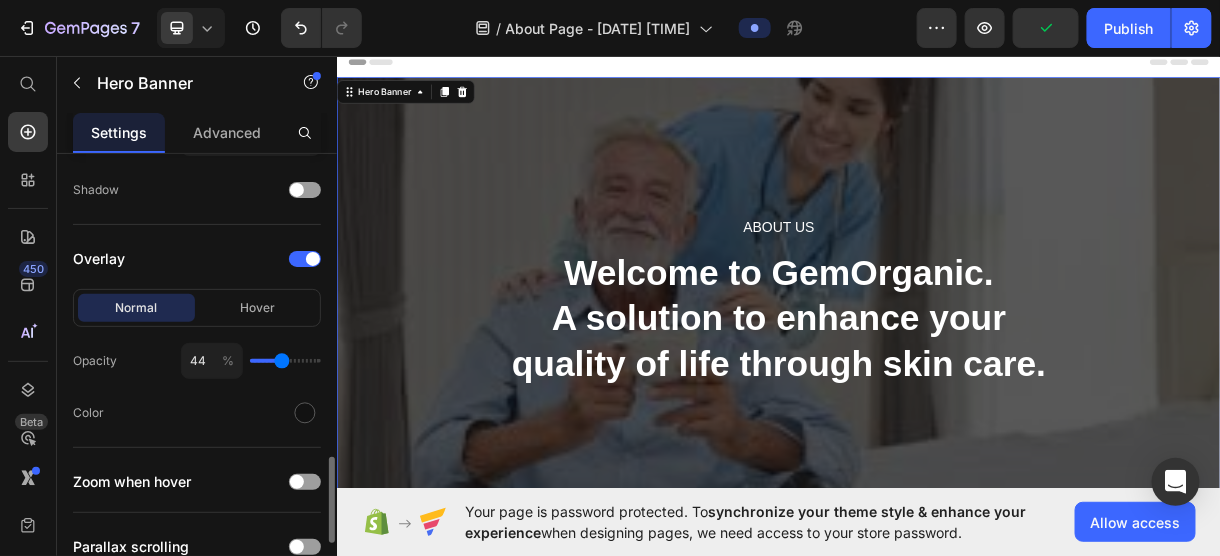 type on "42" 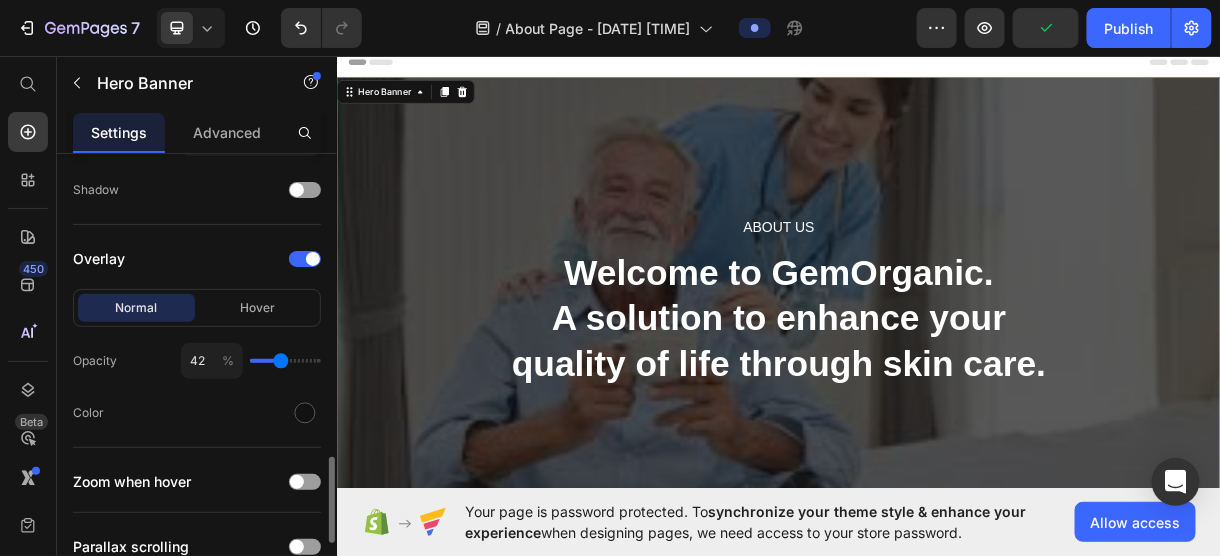 drag, startPoint x: 296, startPoint y: 357, endPoint x: 281, endPoint y: 357, distance: 15 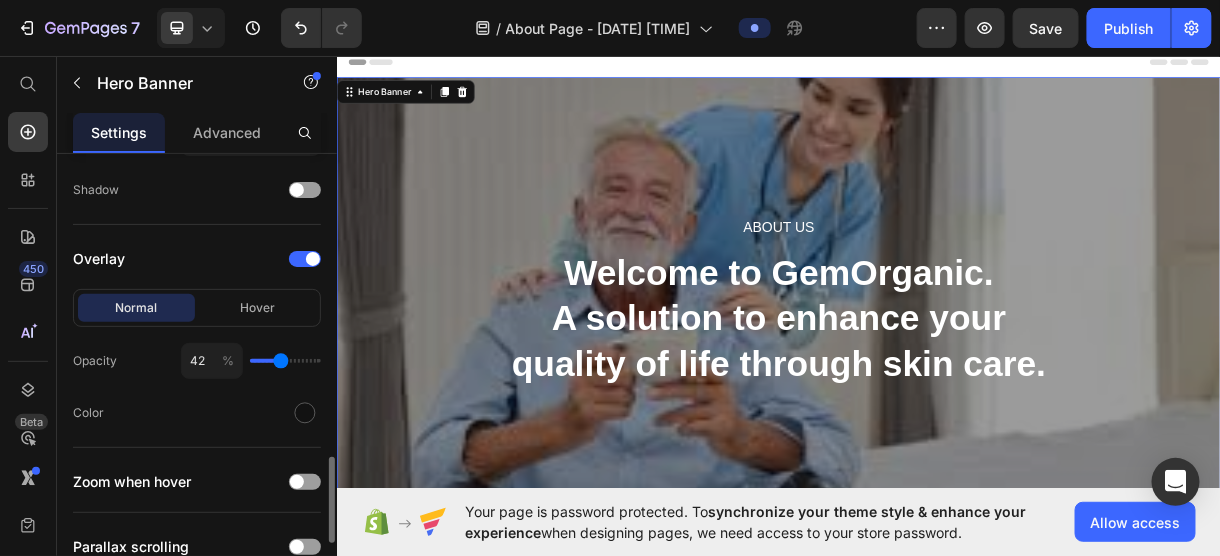 click at bounding box center [285, 361] 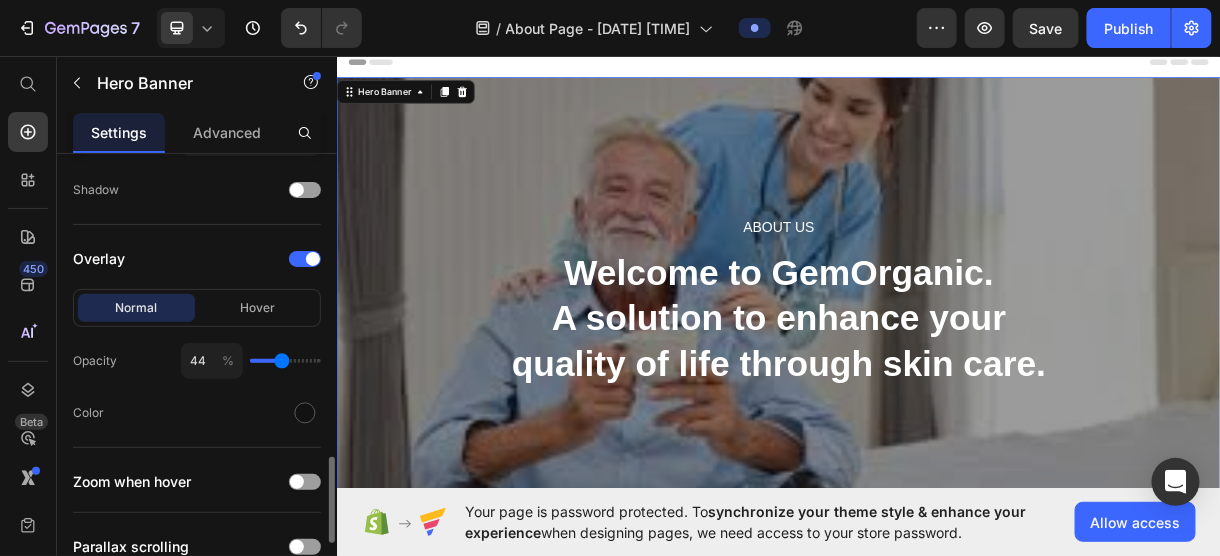 type on "46" 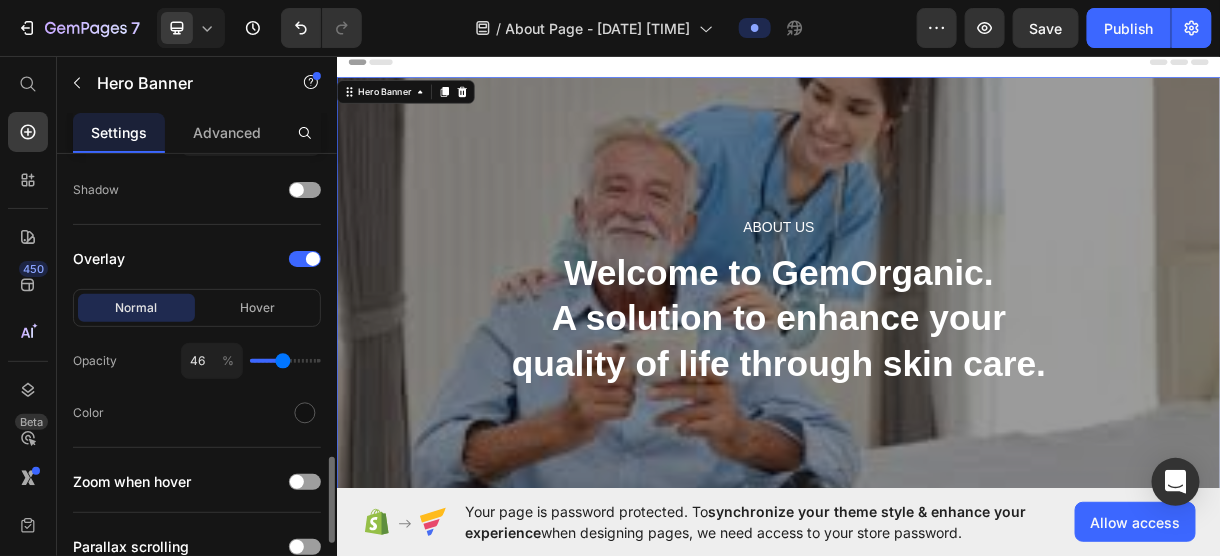 type on "47" 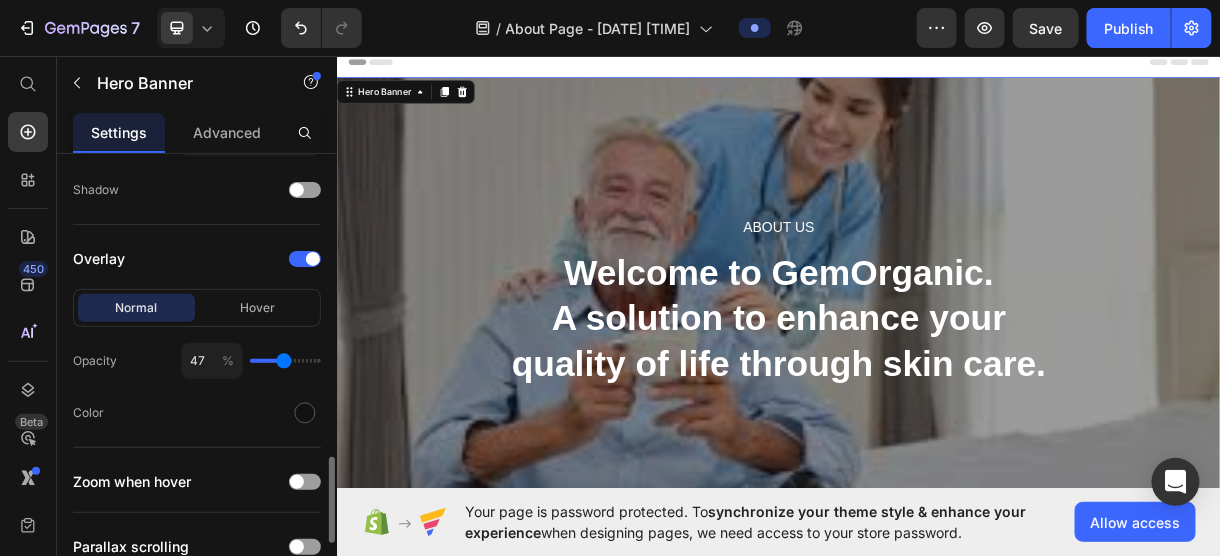 type on "49" 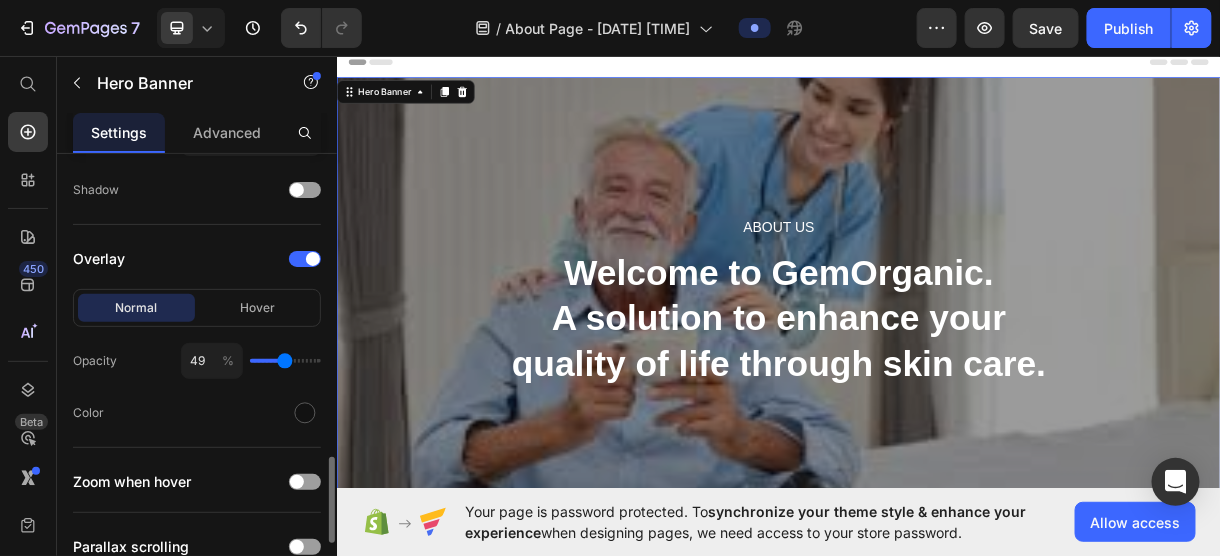 type on "49" 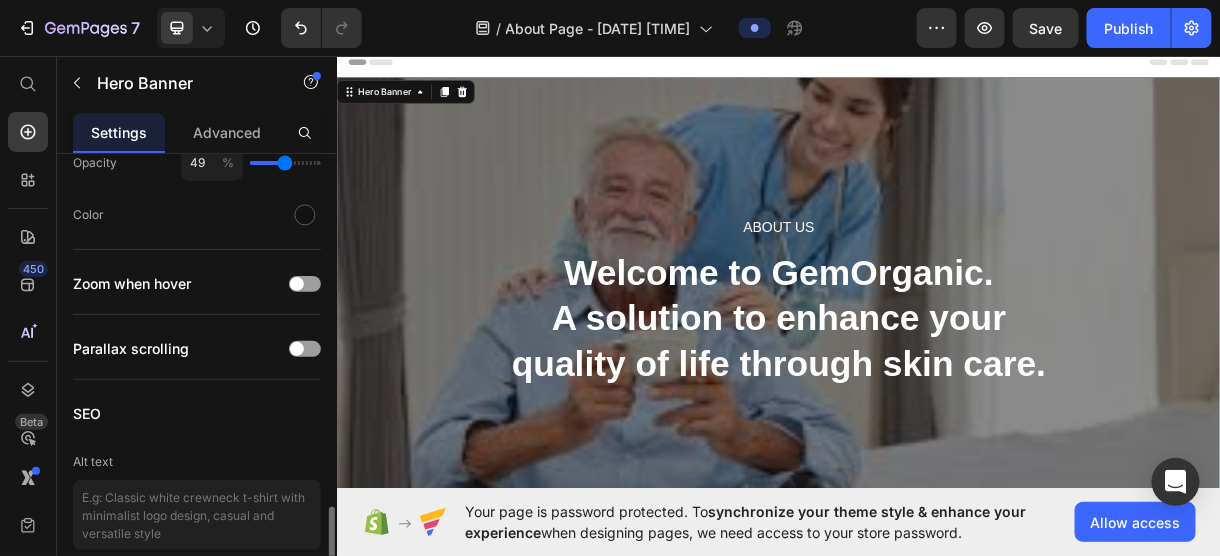 scroll, scrollTop: 1823, scrollLeft: 0, axis: vertical 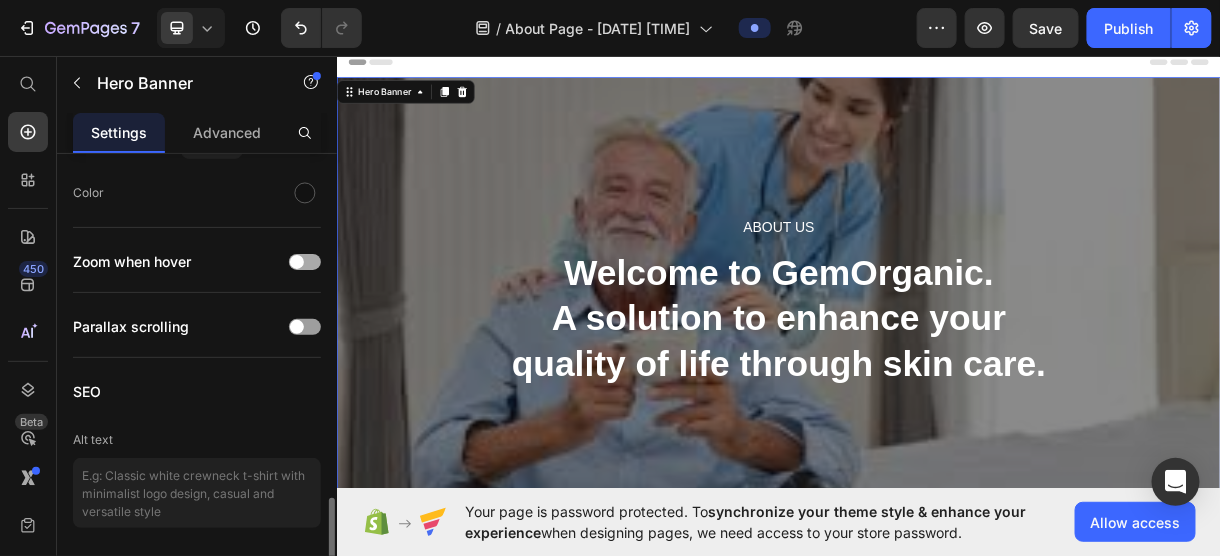 click at bounding box center (297, 262) 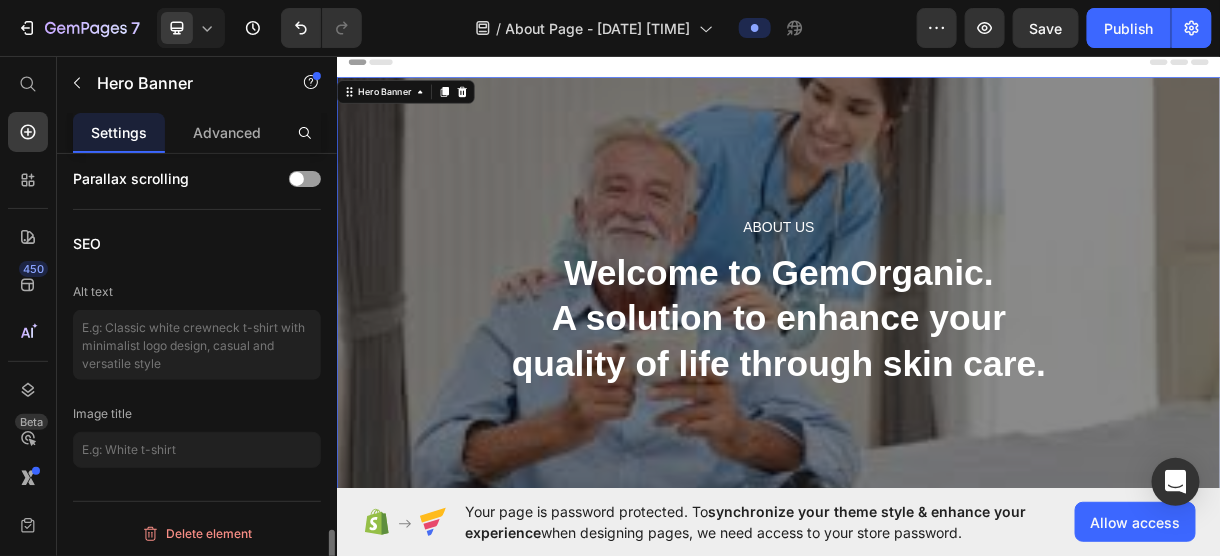 scroll, scrollTop: 1965, scrollLeft: 0, axis: vertical 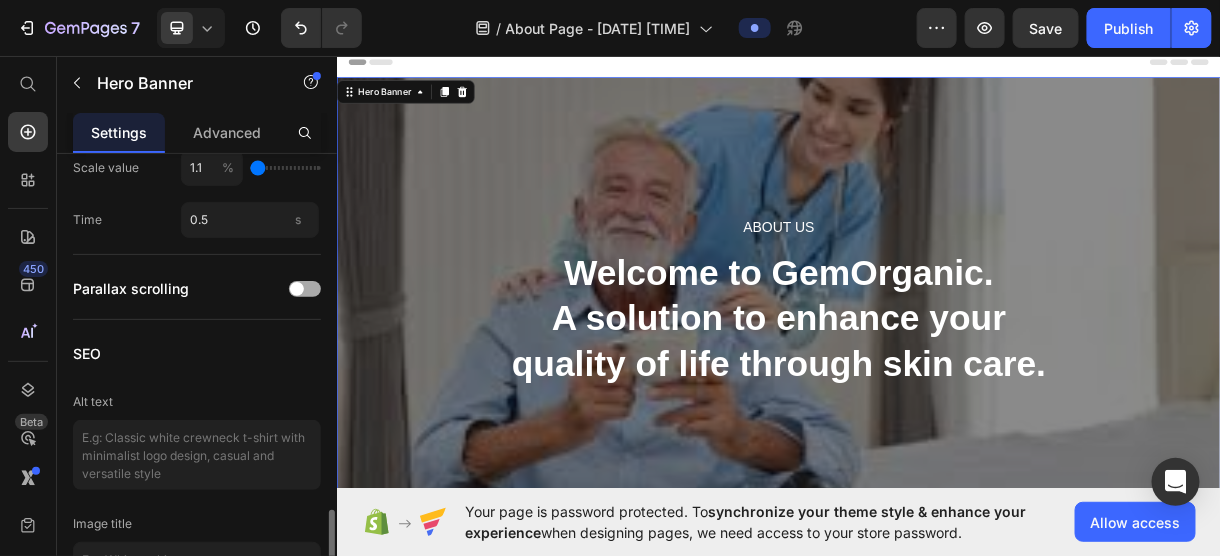 click at bounding box center (305, 289) 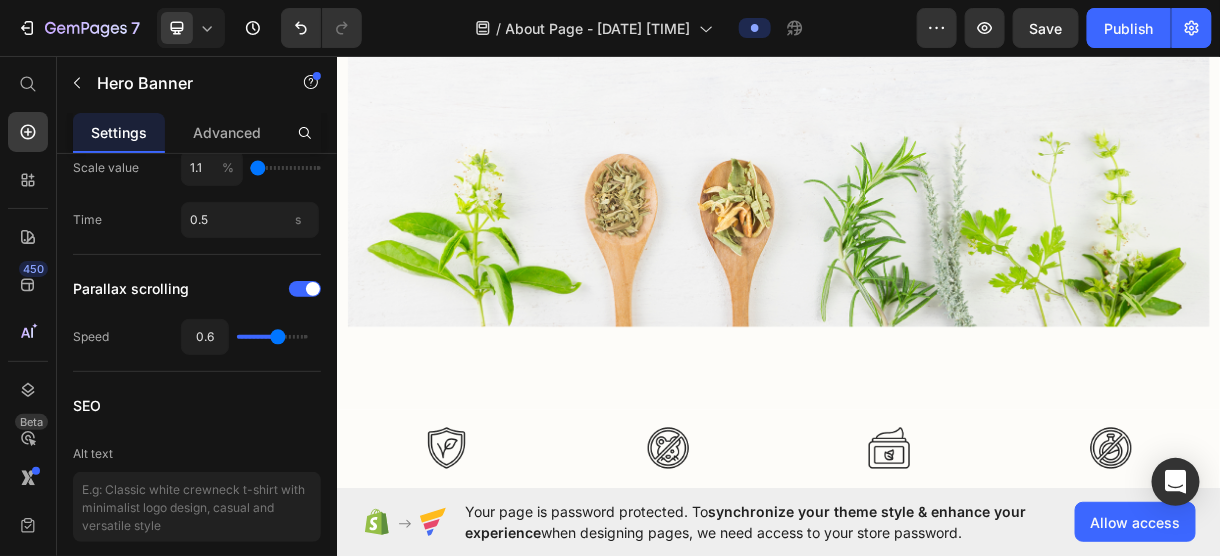 scroll, scrollTop: 1110, scrollLeft: 0, axis: vertical 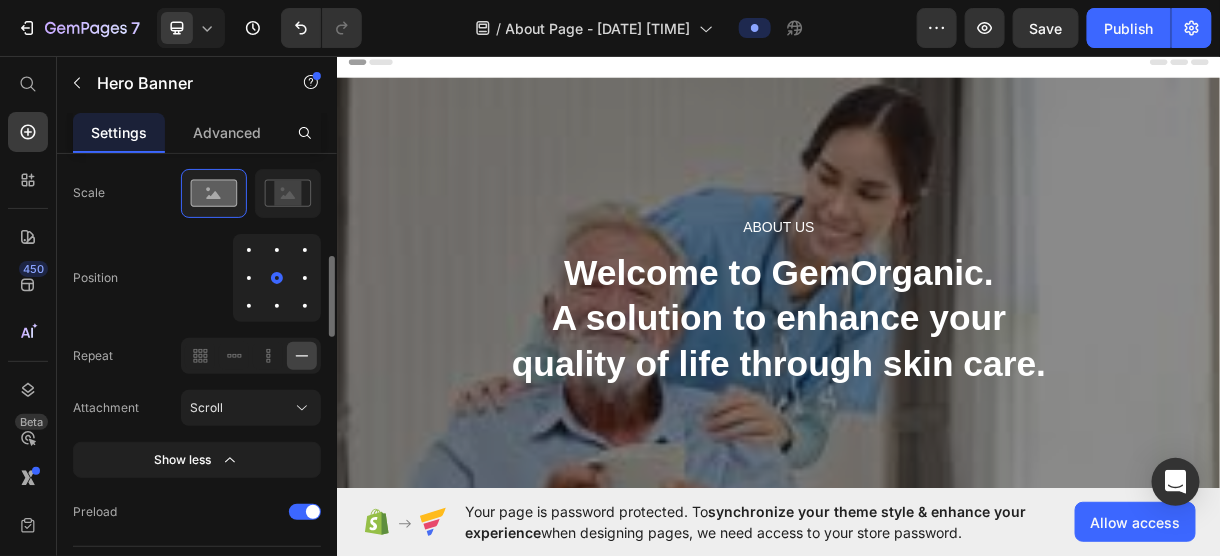 click at bounding box center (249, 278) 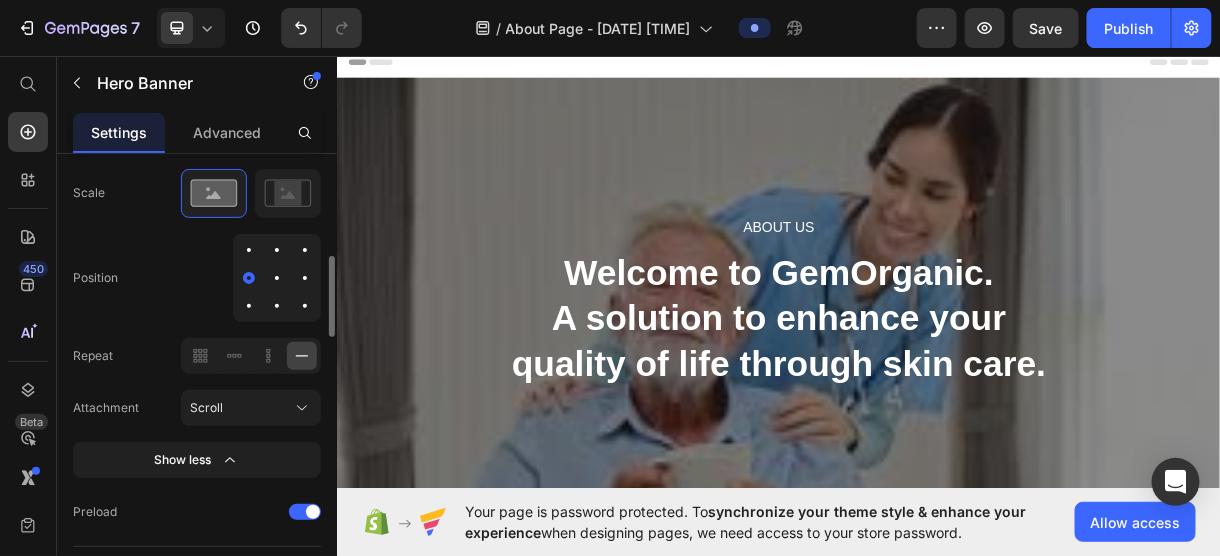 click at bounding box center [305, 278] 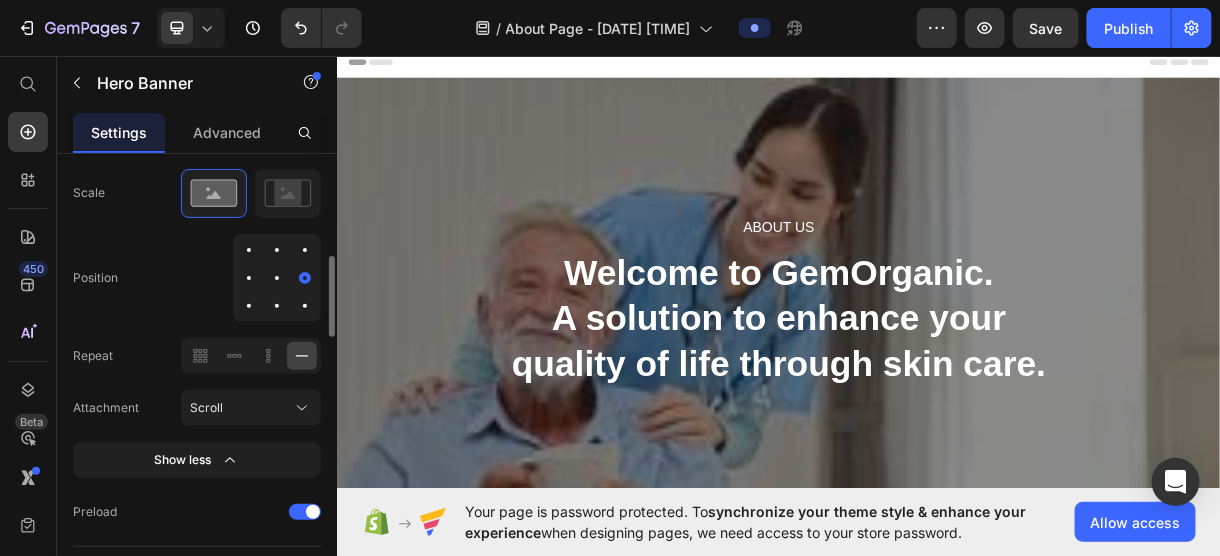 click at bounding box center [305, 250] 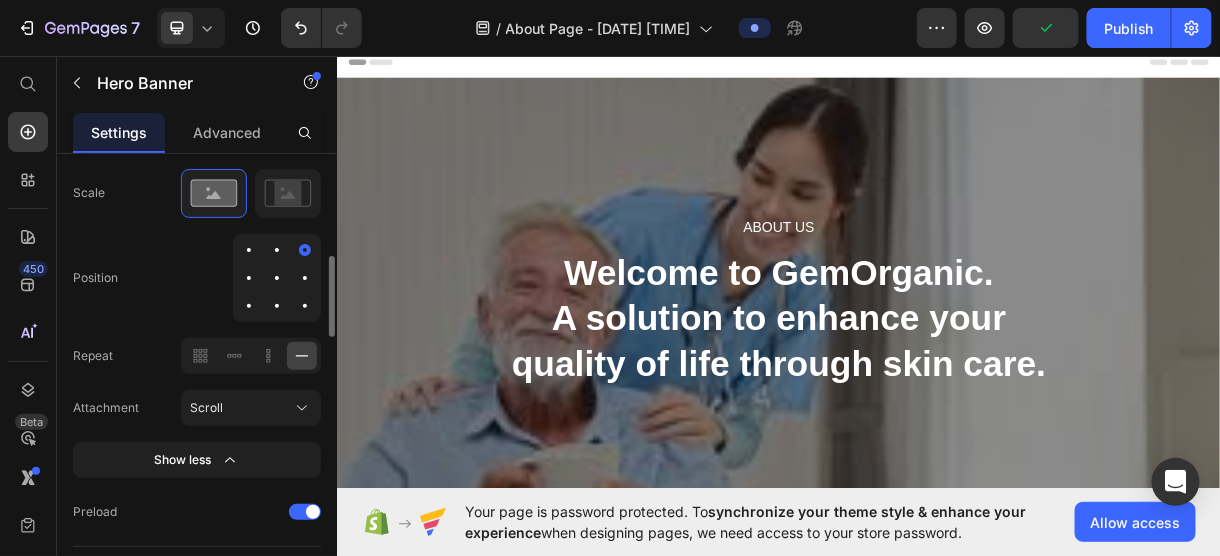 click at bounding box center (277, 278) 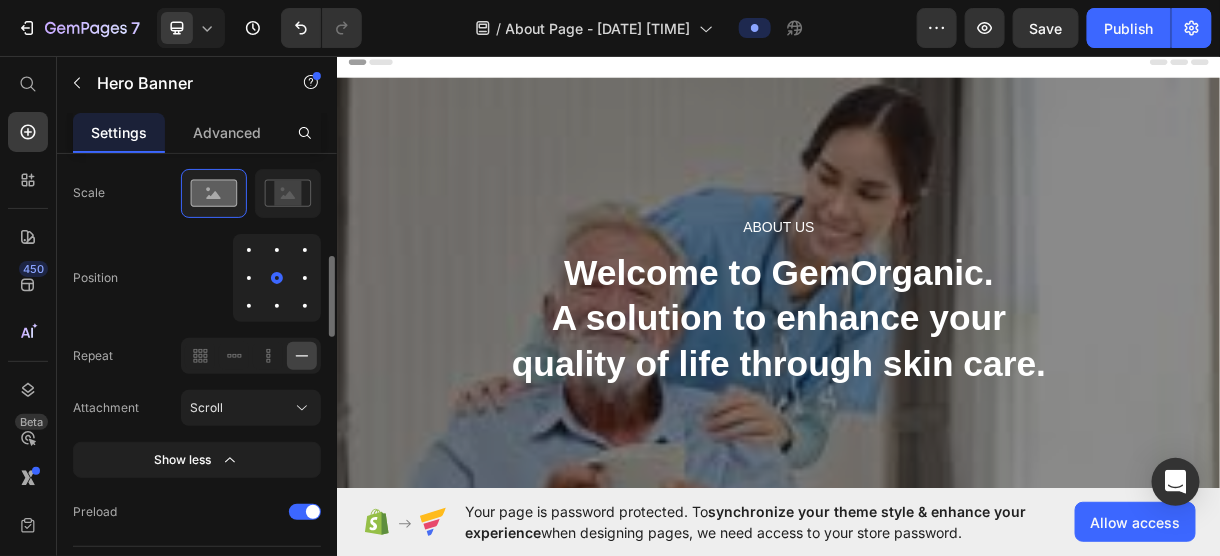 click at bounding box center (305, 278) 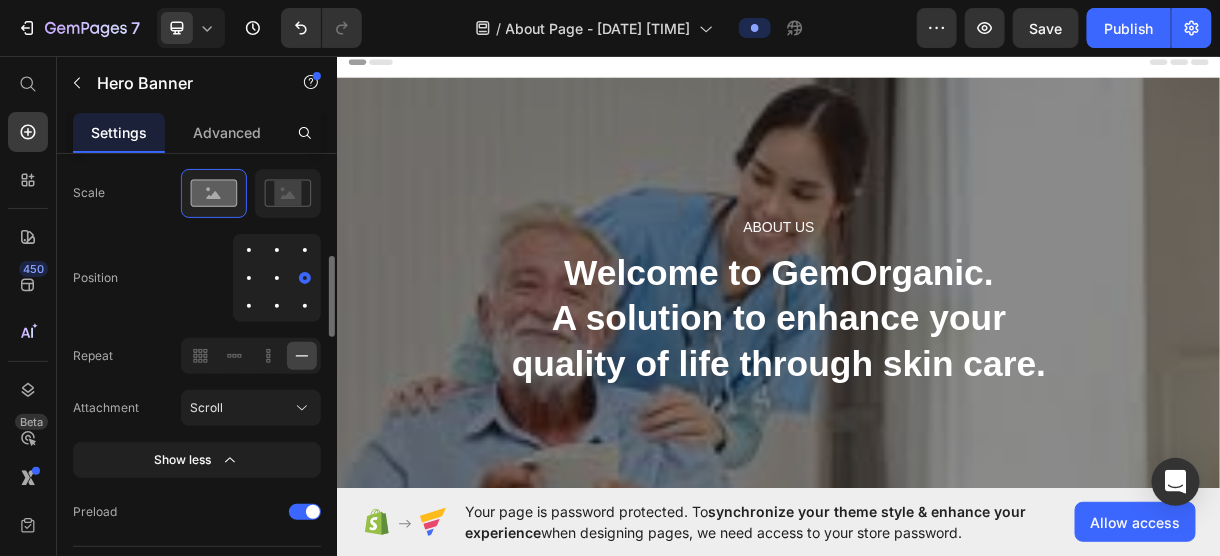 click at bounding box center (249, 278) 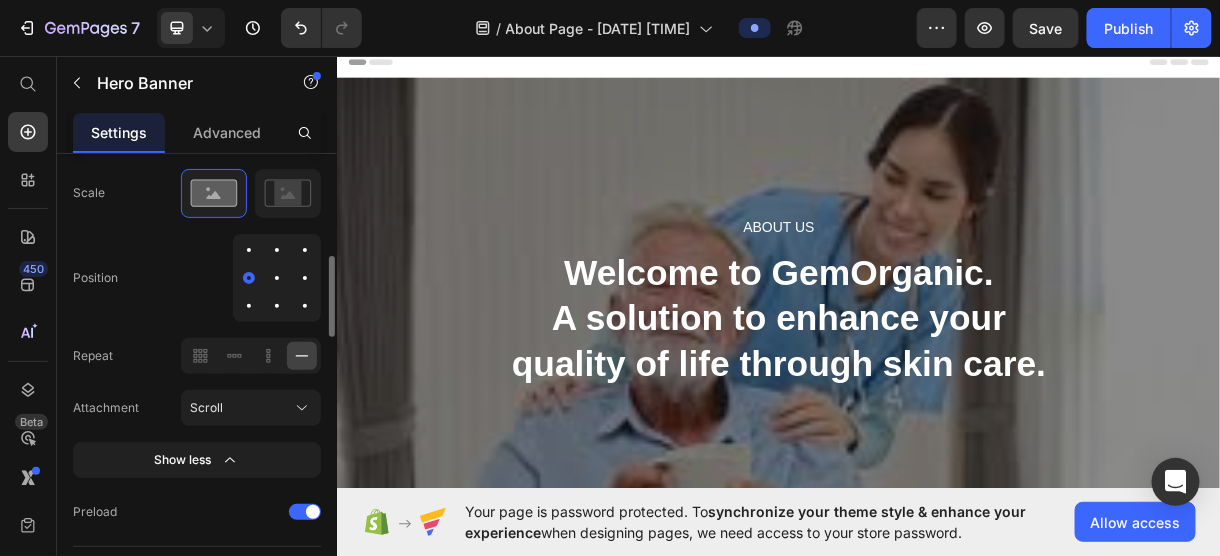 click at bounding box center [277, 278] 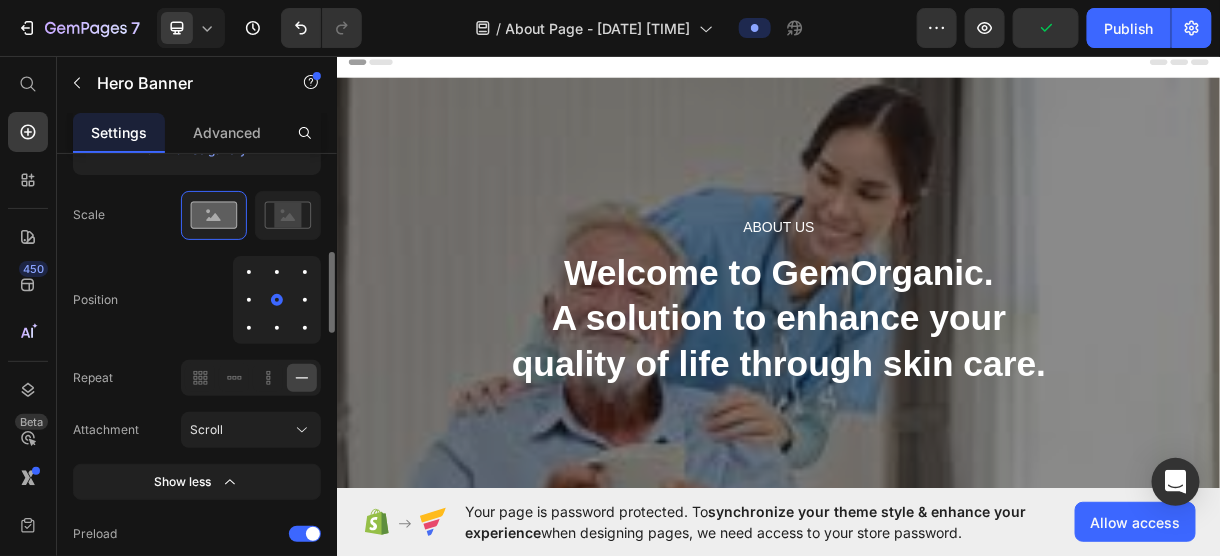 scroll, scrollTop: 650, scrollLeft: 0, axis: vertical 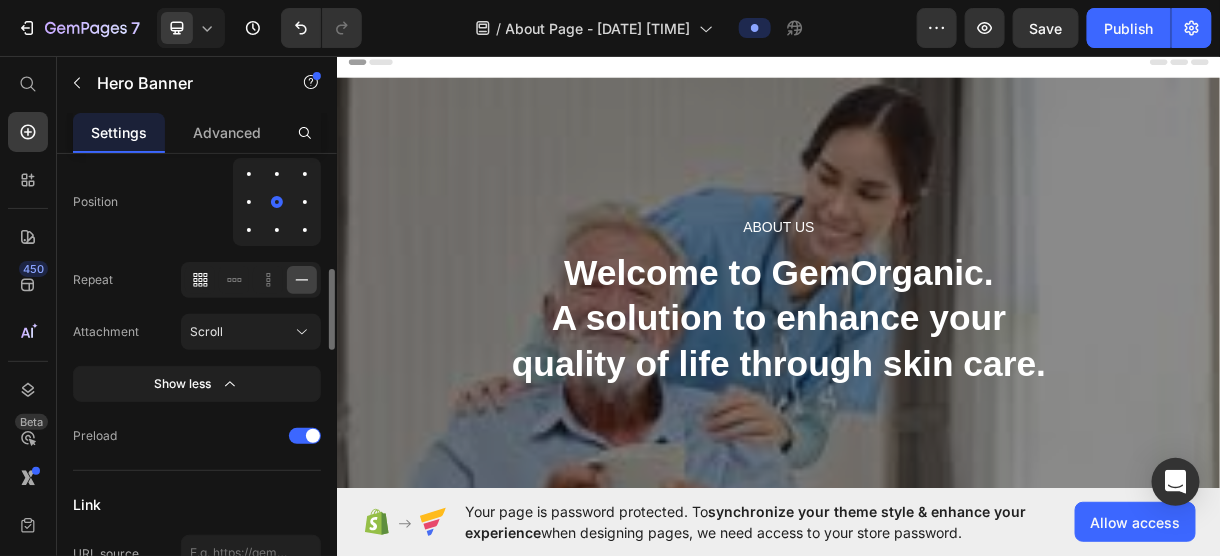 click 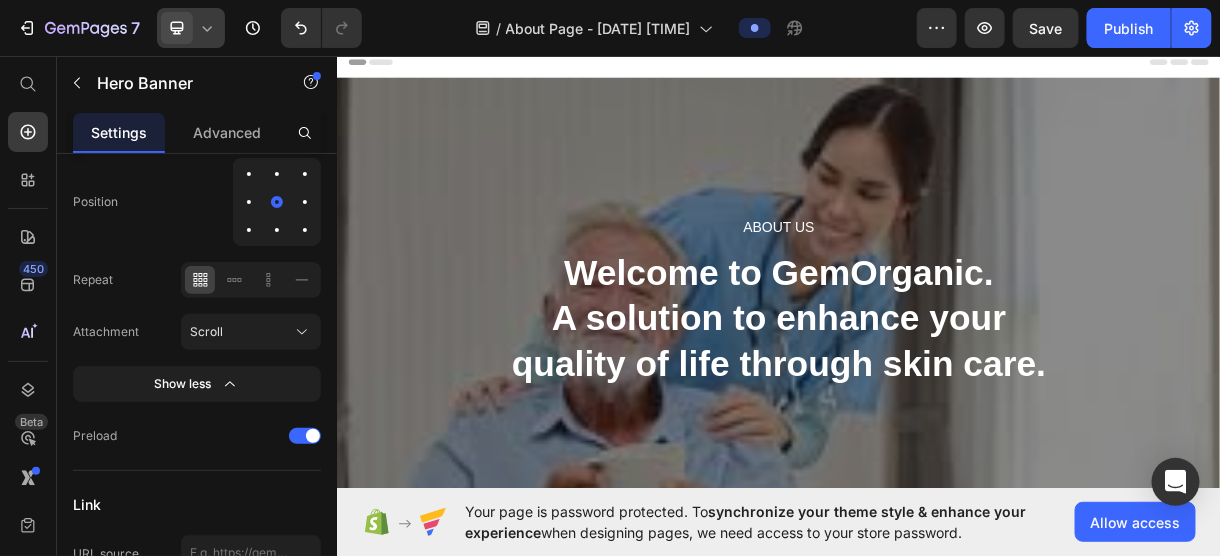click 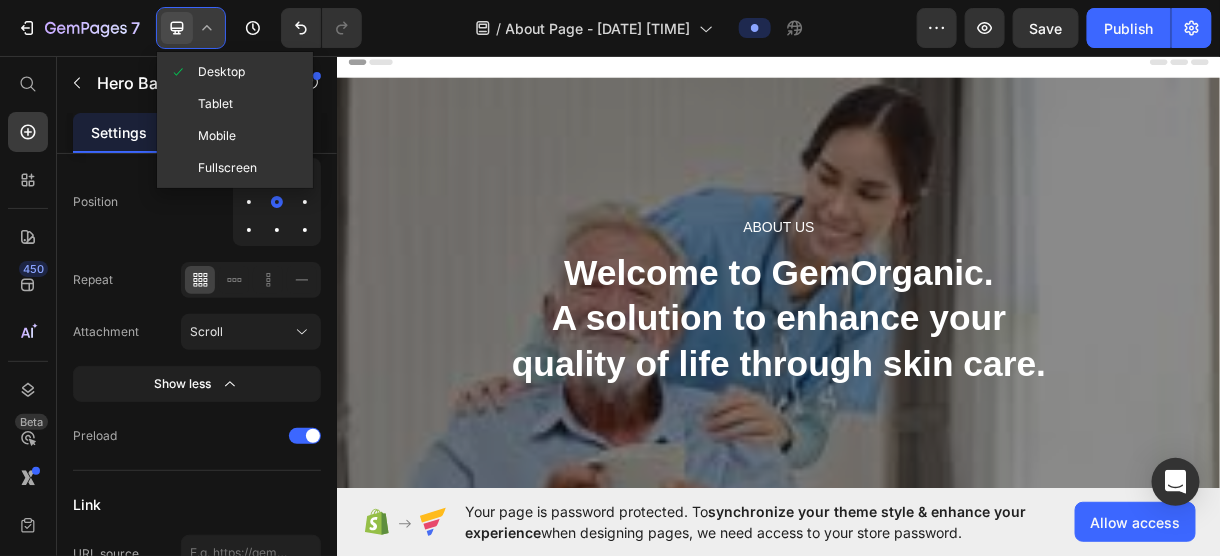 click 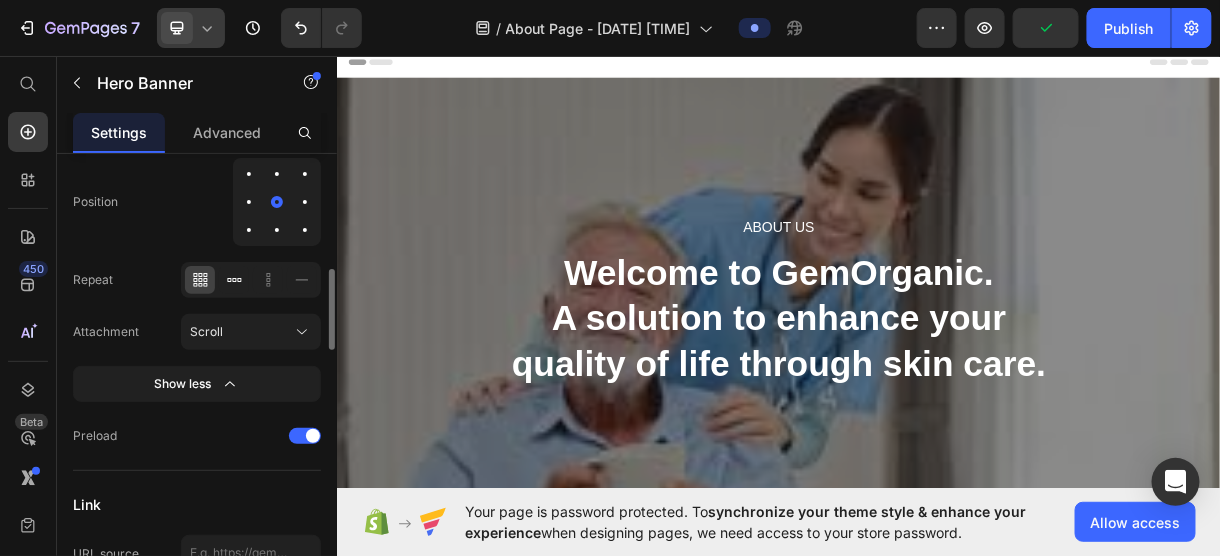 click 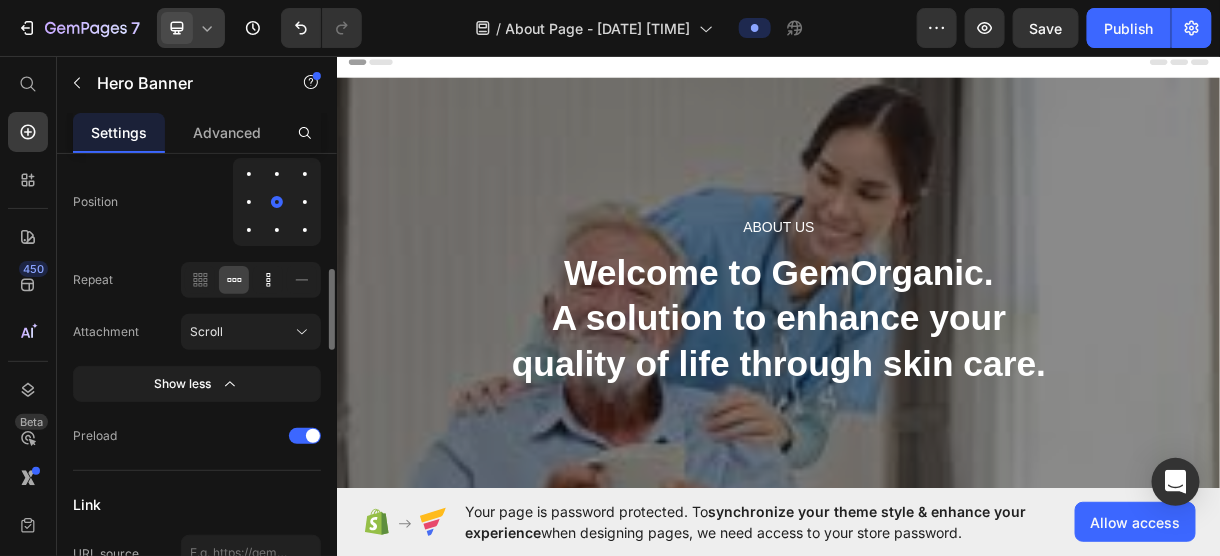 click 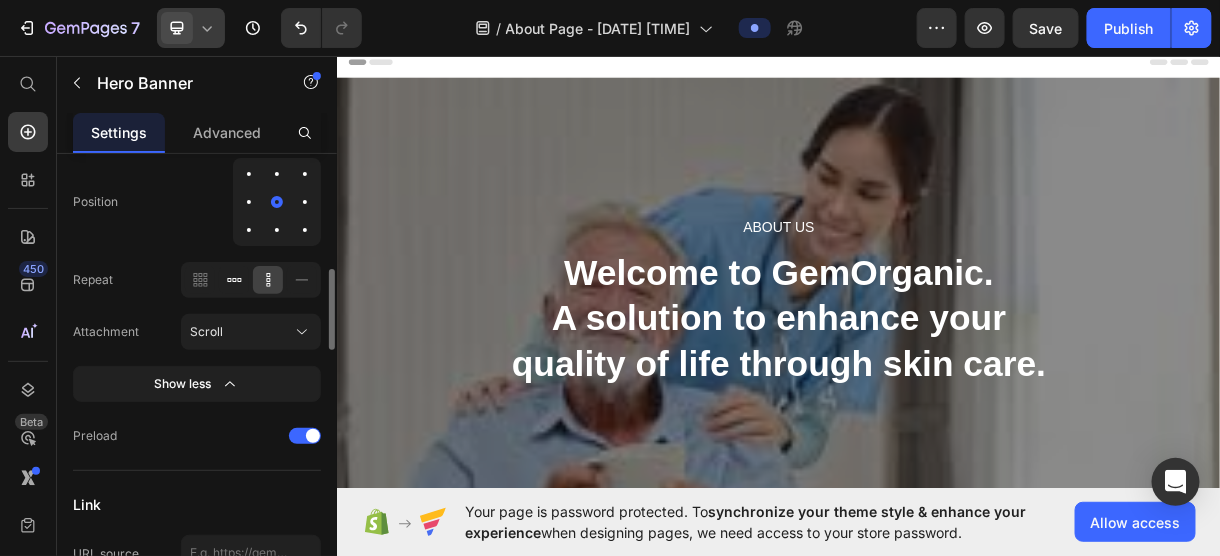 click 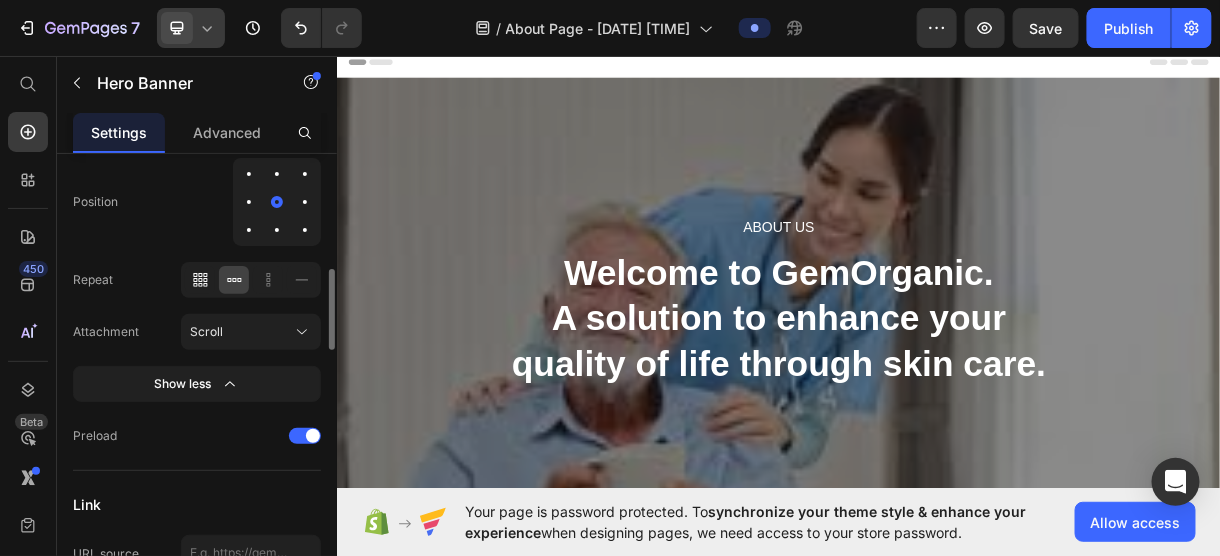 click 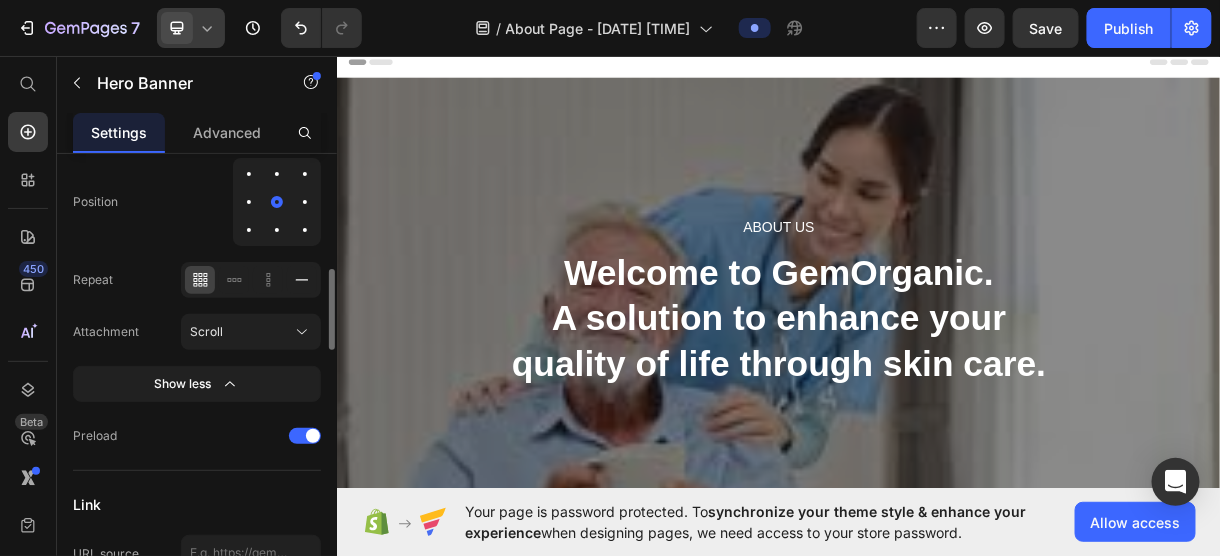 click 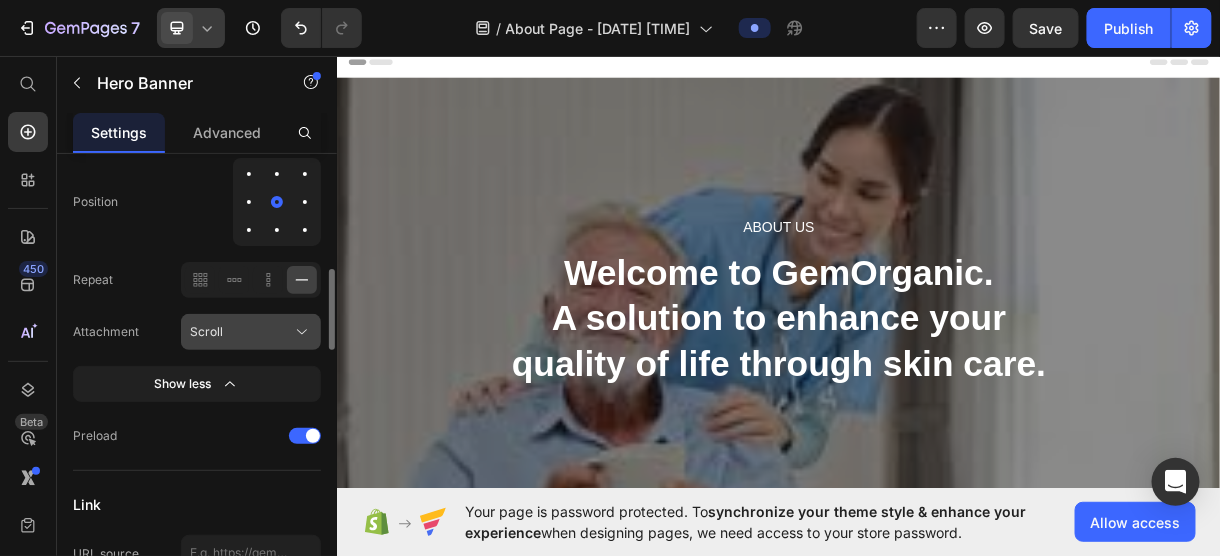 click on "Scroll" 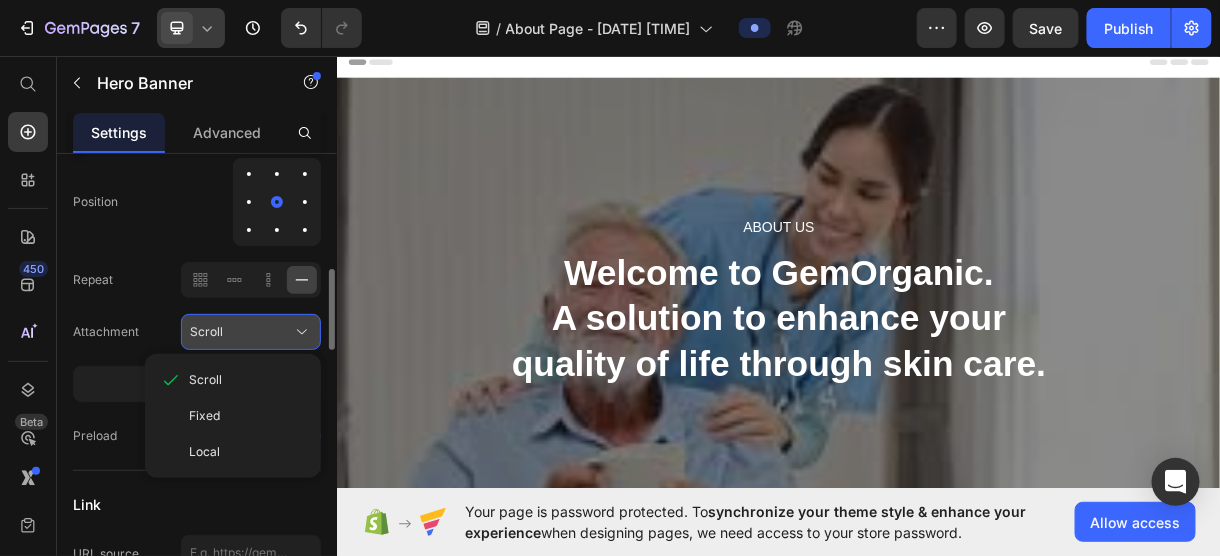 click on "Scroll" 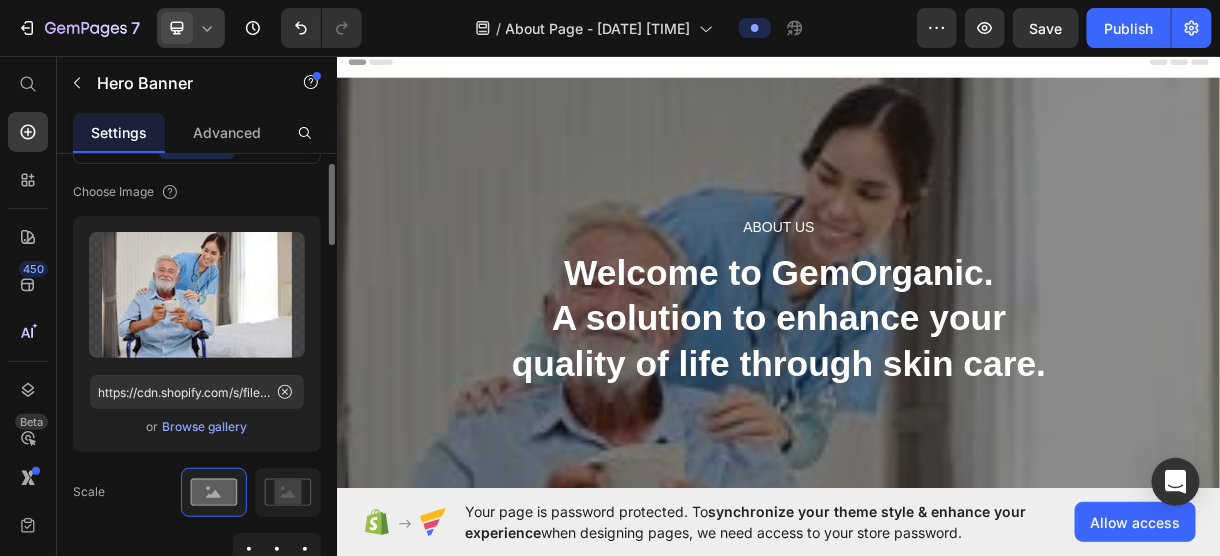 scroll, scrollTop: 242, scrollLeft: 0, axis: vertical 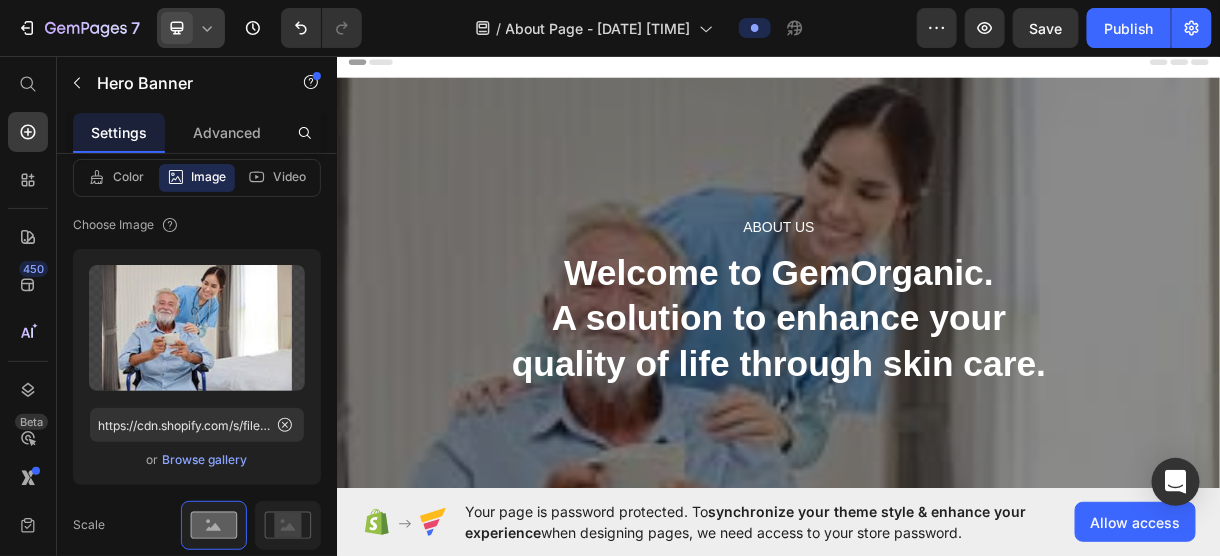click 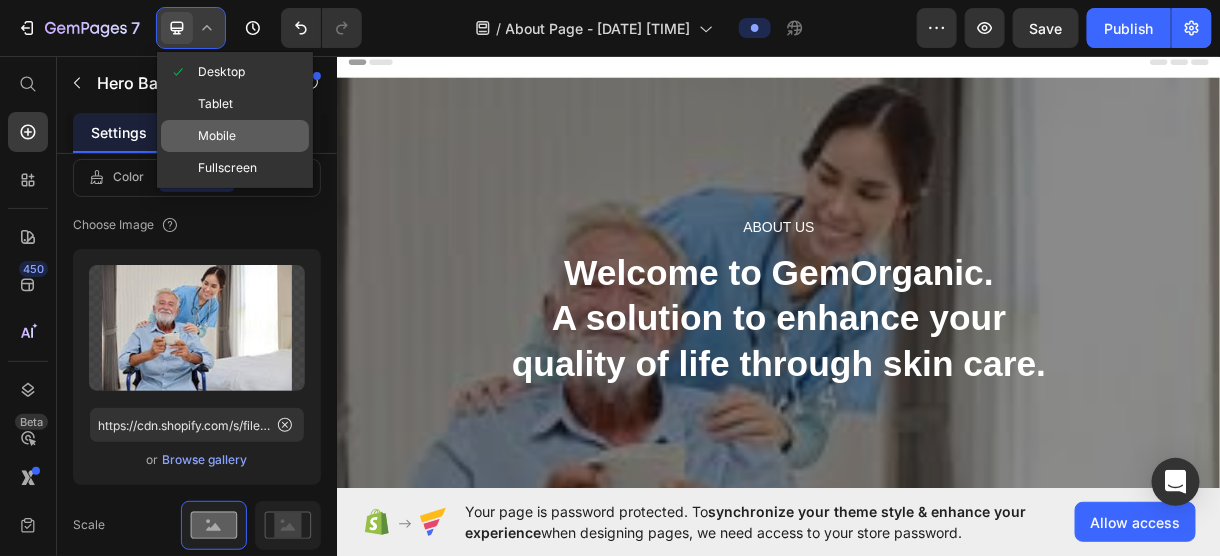 click on "Mobile" 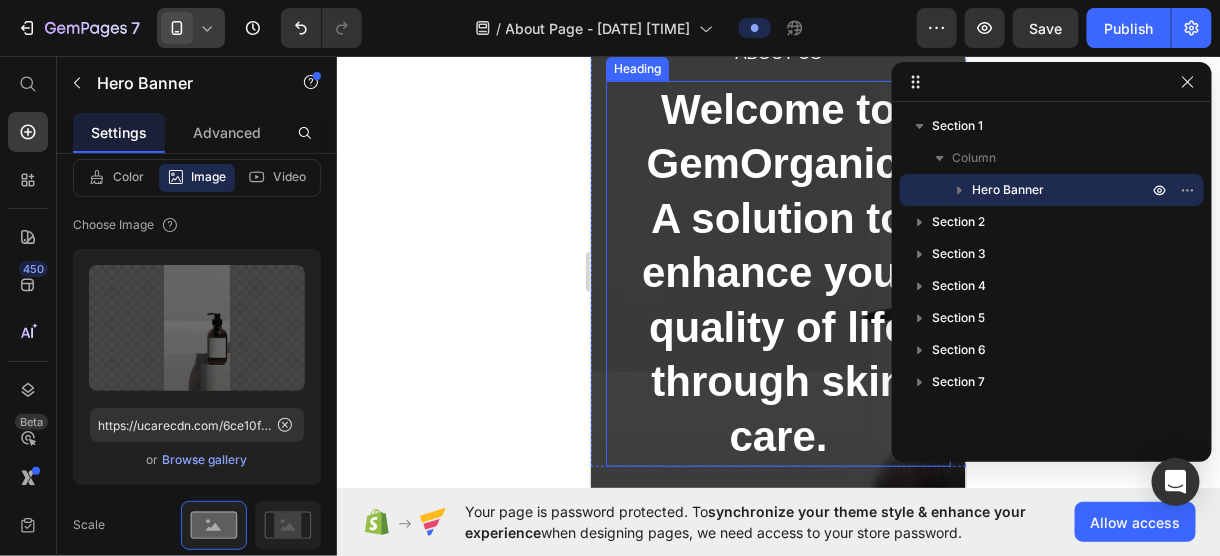 scroll, scrollTop: 0, scrollLeft: 0, axis: both 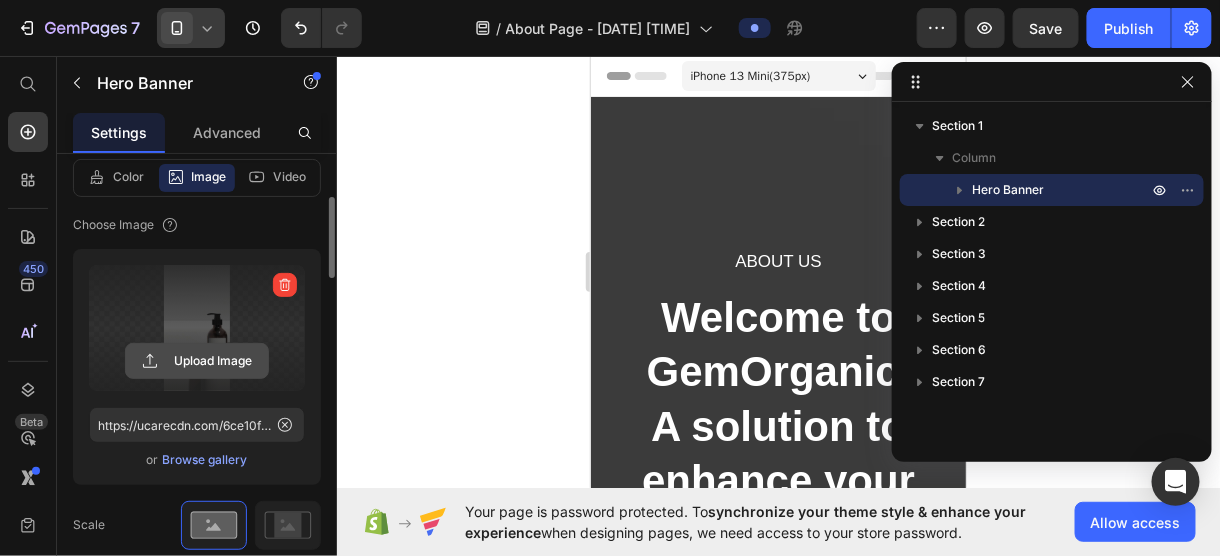 click 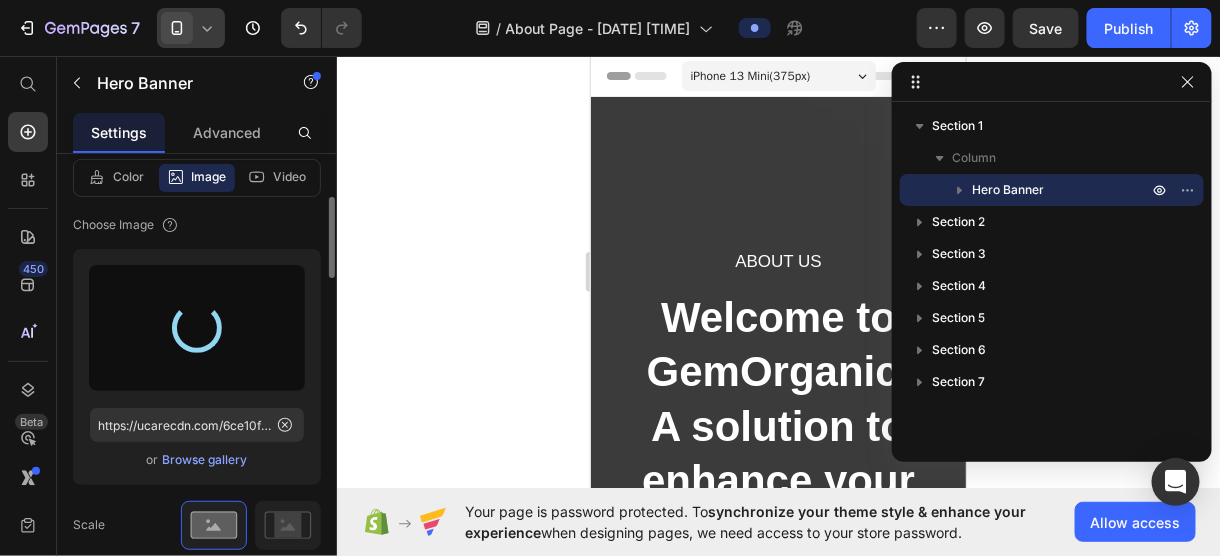 type on "https://cdn.shopify.com/s/files/1/0661/5269/3848/files/gempages_575418895108670290-9fcb508b-d0fe-4cac-b555-75f23a575caf.jpg" 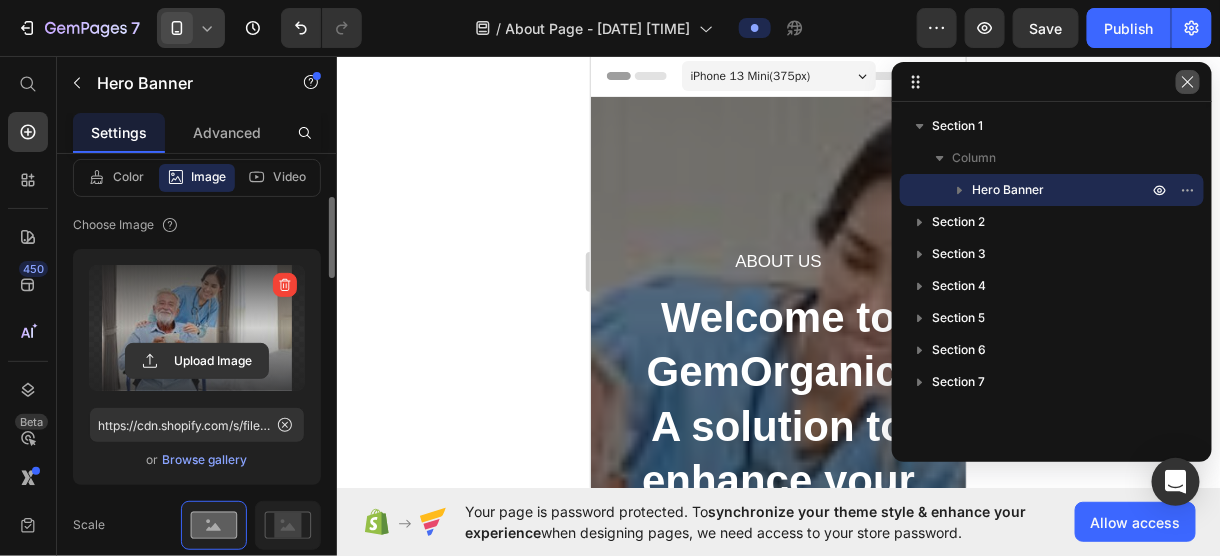 click 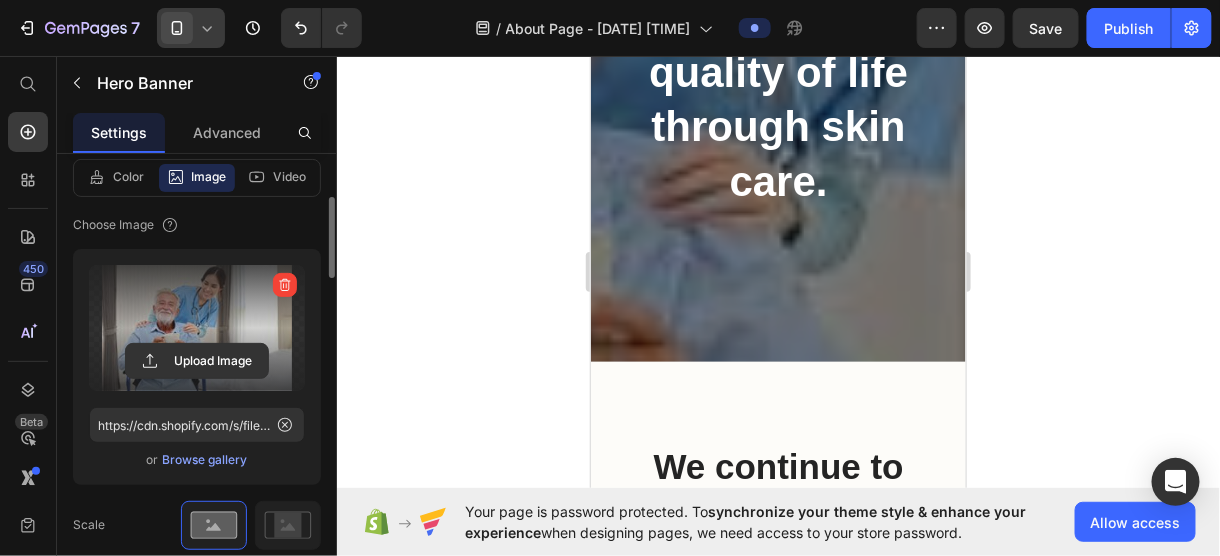 scroll, scrollTop: 455, scrollLeft: 0, axis: vertical 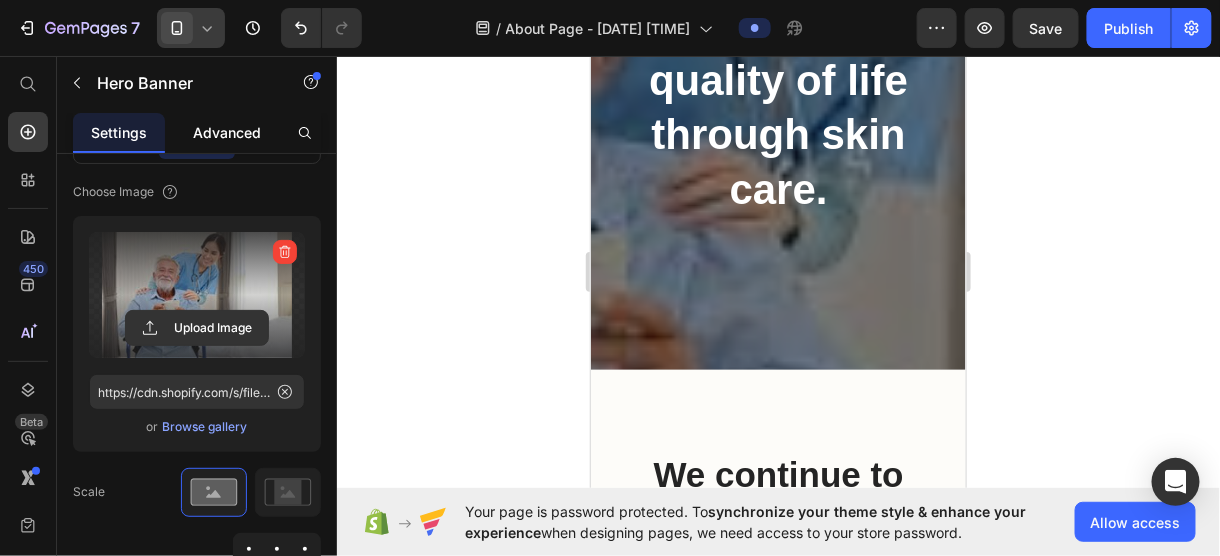 click on "Advanced" at bounding box center (227, 132) 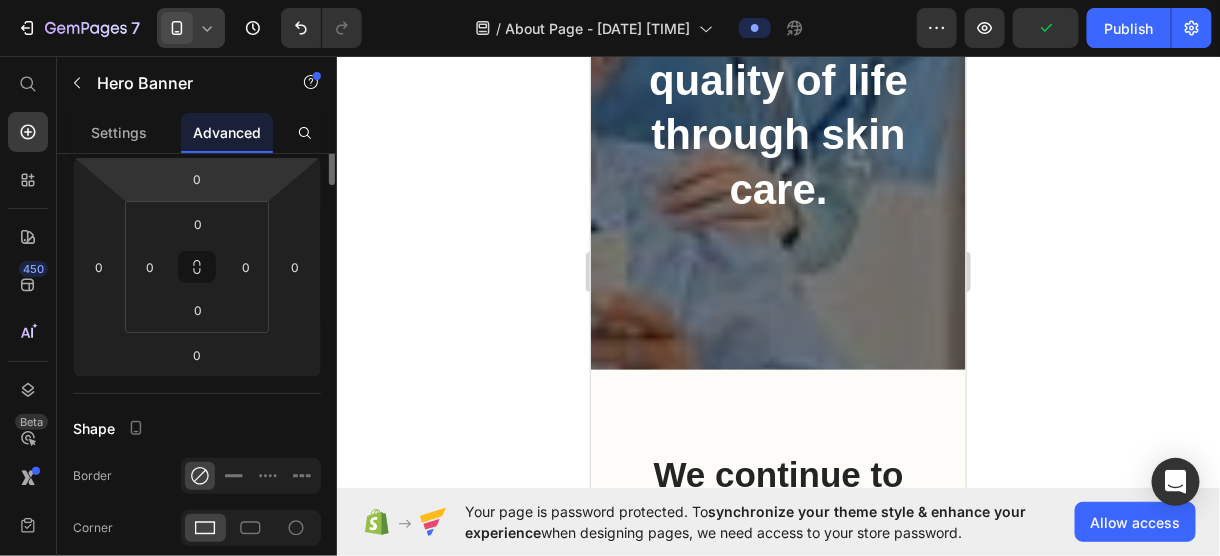 scroll, scrollTop: 0, scrollLeft: 0, axis: both 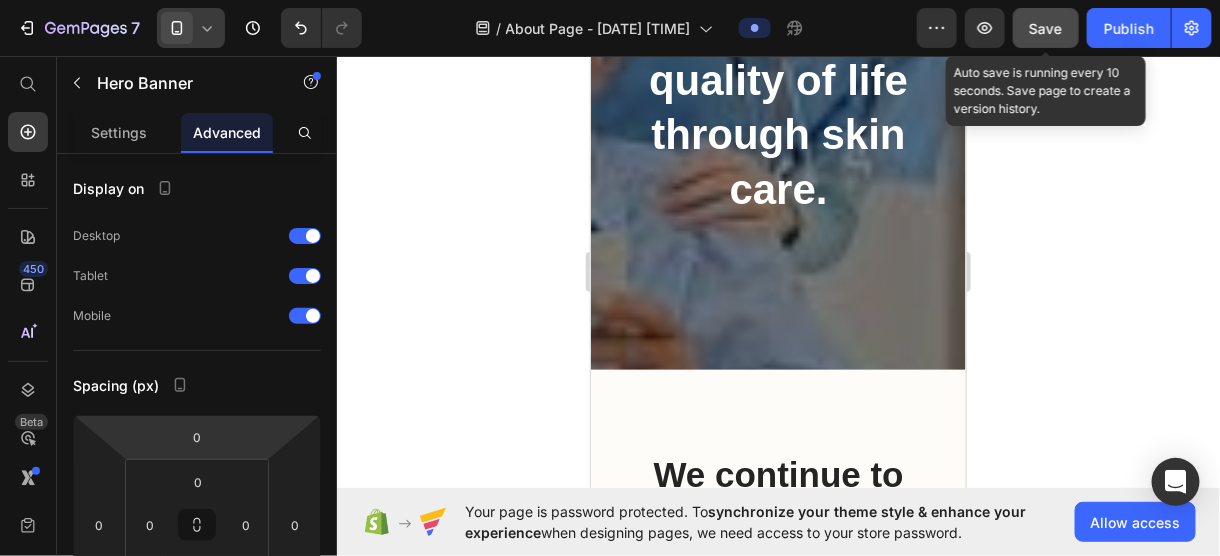 click on "Save" at bounding box center [1046, 28] 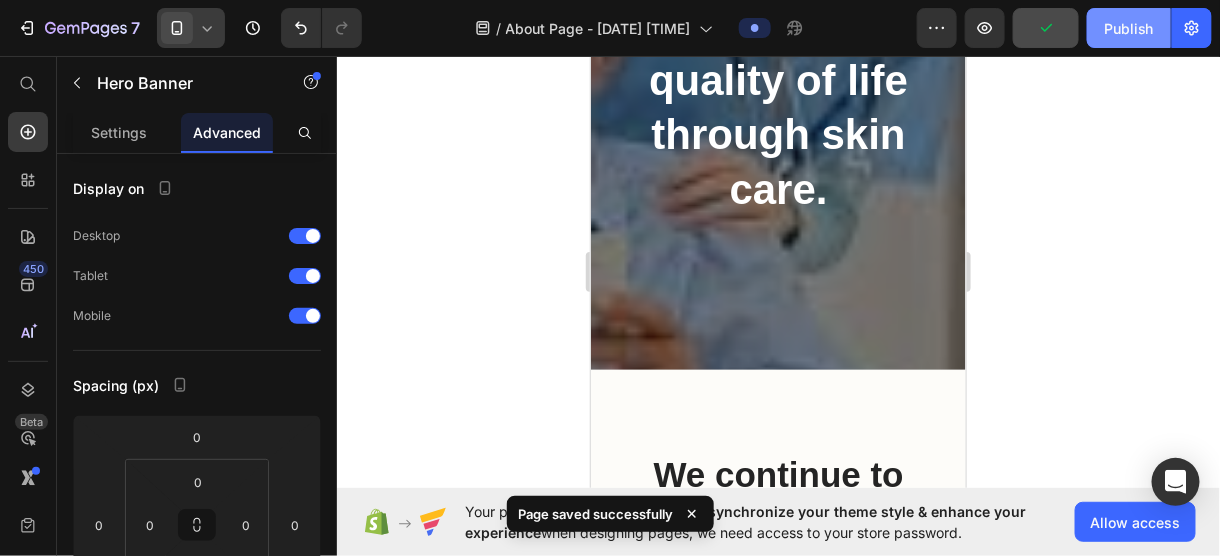 click on "Publish" at bounding box center (1129, 28) 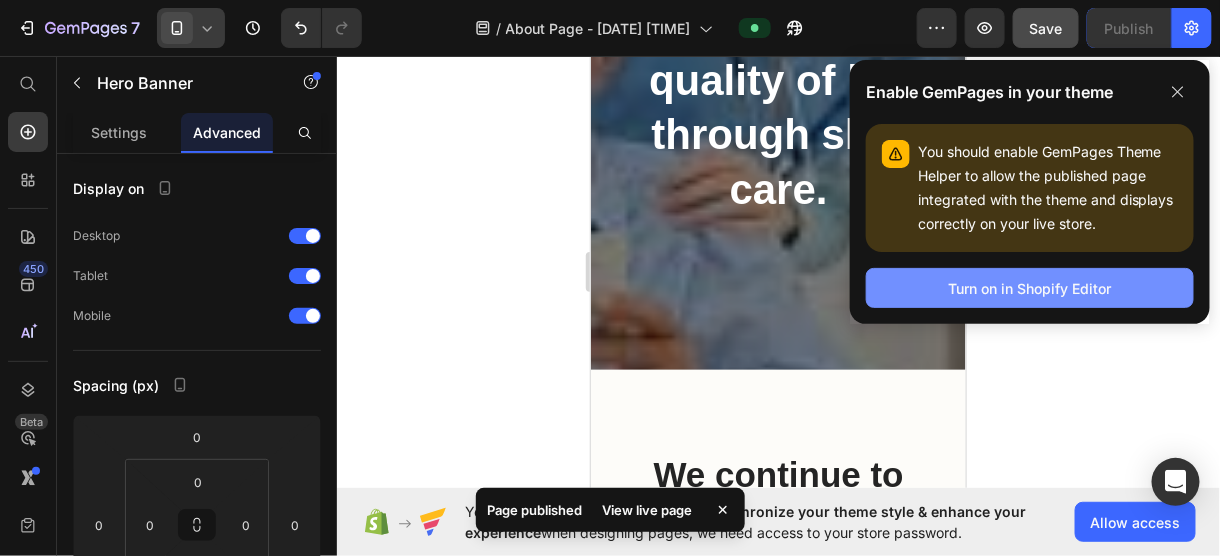 click on "Turn on in Shopify Editor" at bounding box center [1030, 288] 